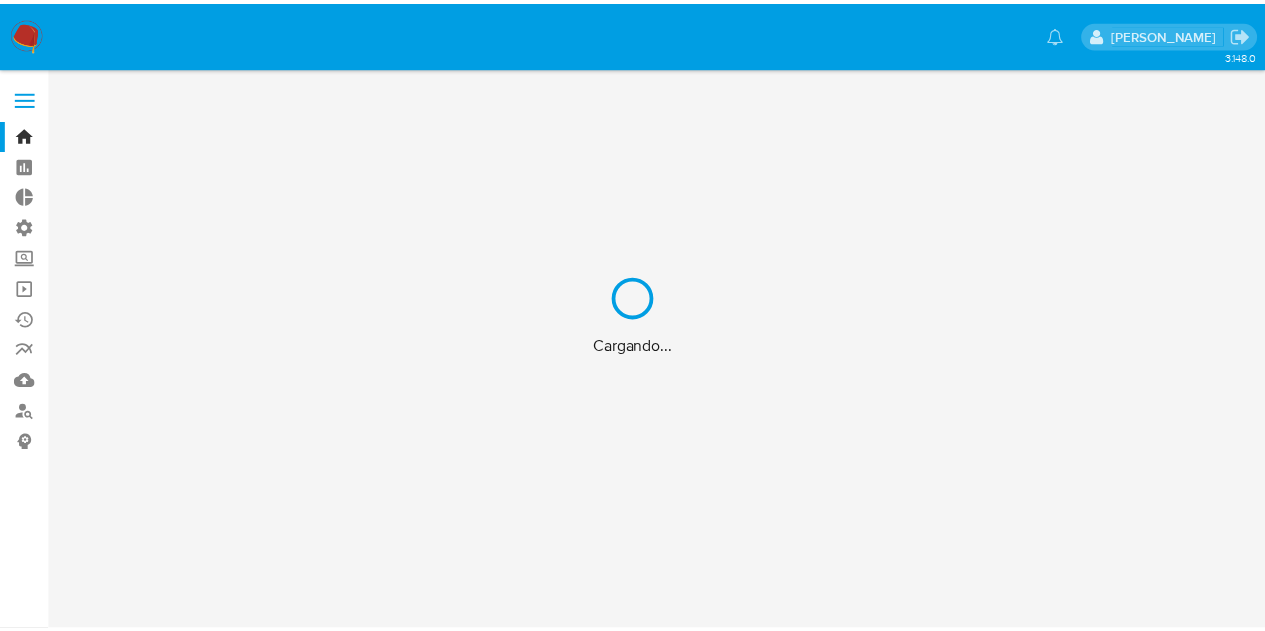 scroll, scrollTop: 0, scrollLeft: 0, axis: both 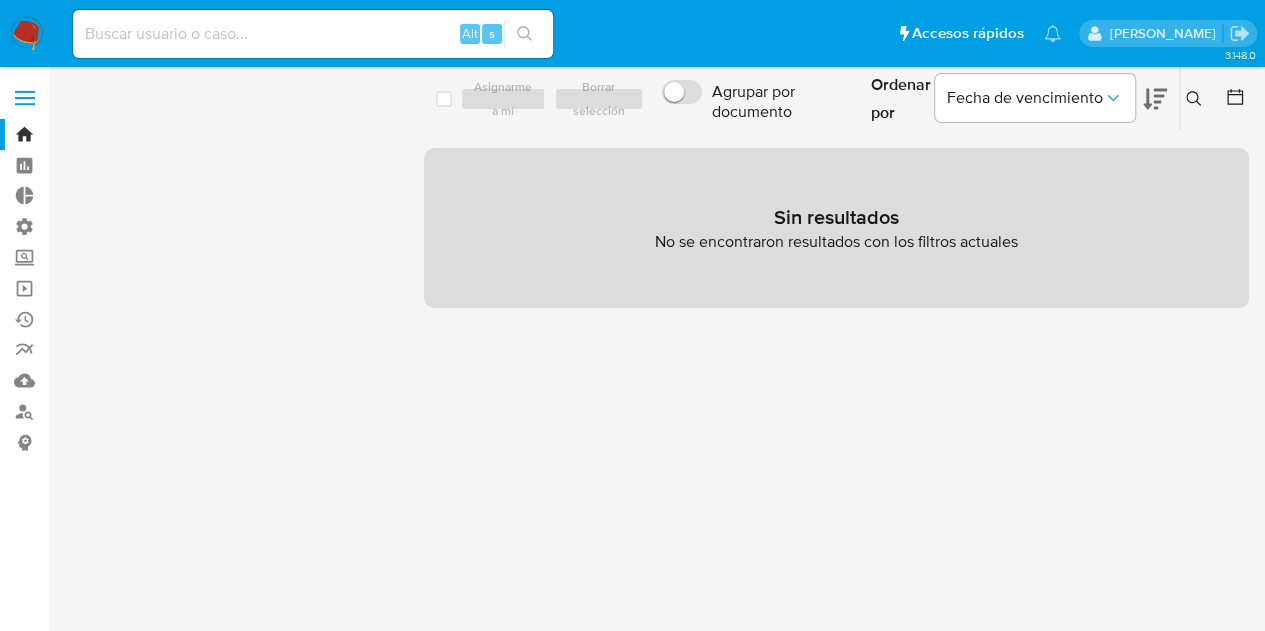 click on "Borrar filtros" at bounding box center [125, 137] 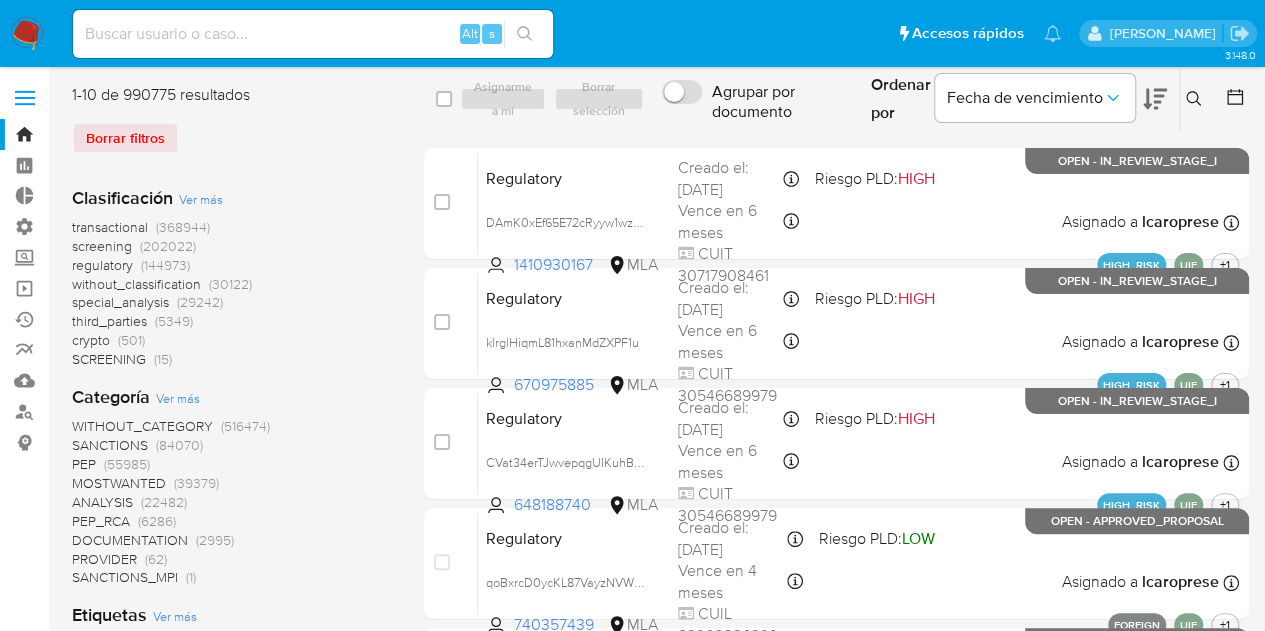 click at bounding box center [313, 34] 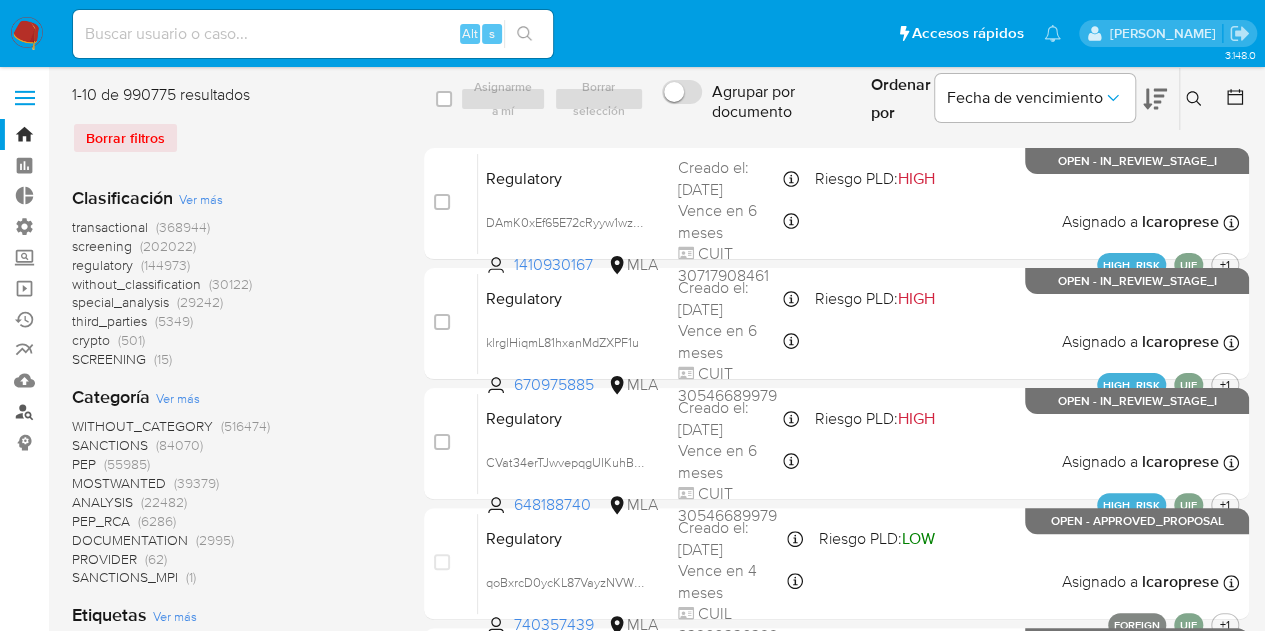 click on "Buscador de personas" at bounding box center (119, 411) 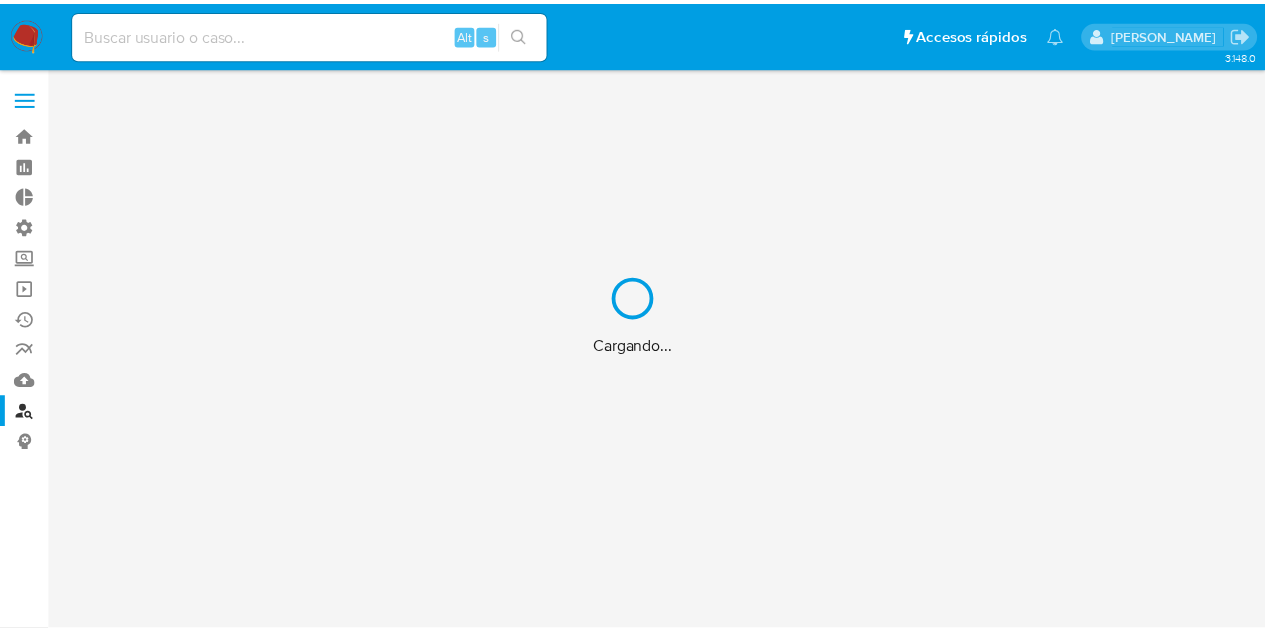 scroll, scrollTop: 0, scrollLeft: 0, axis: both 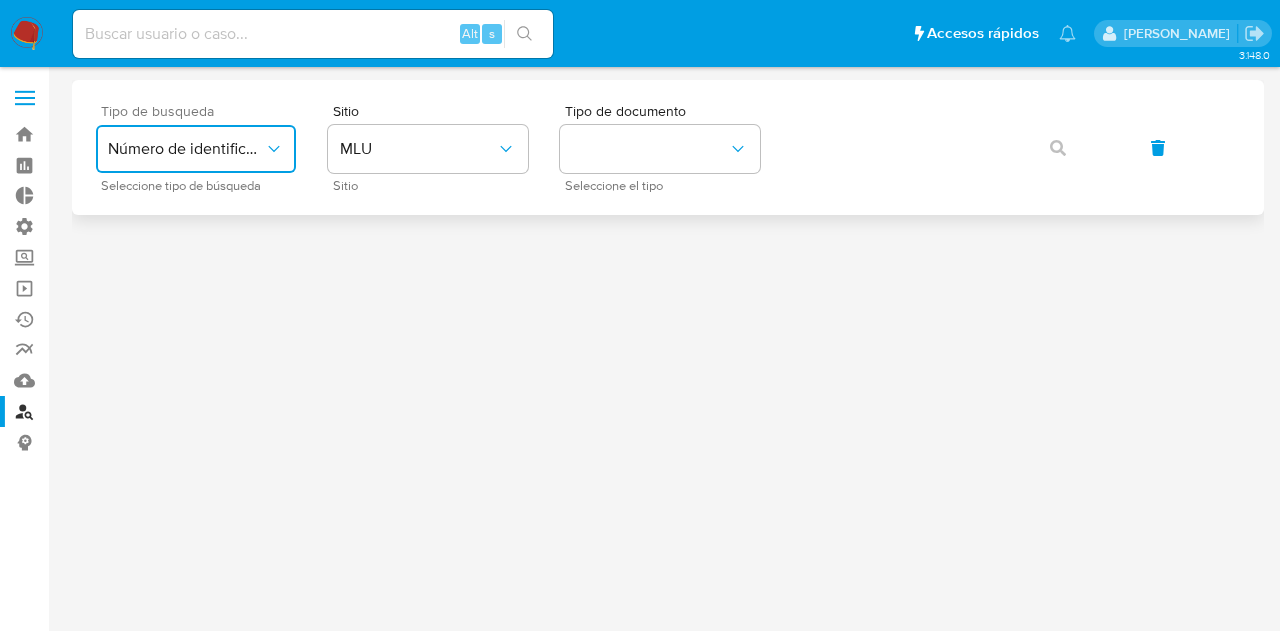click on "Número de identificación" at bounding box center (196, 149) 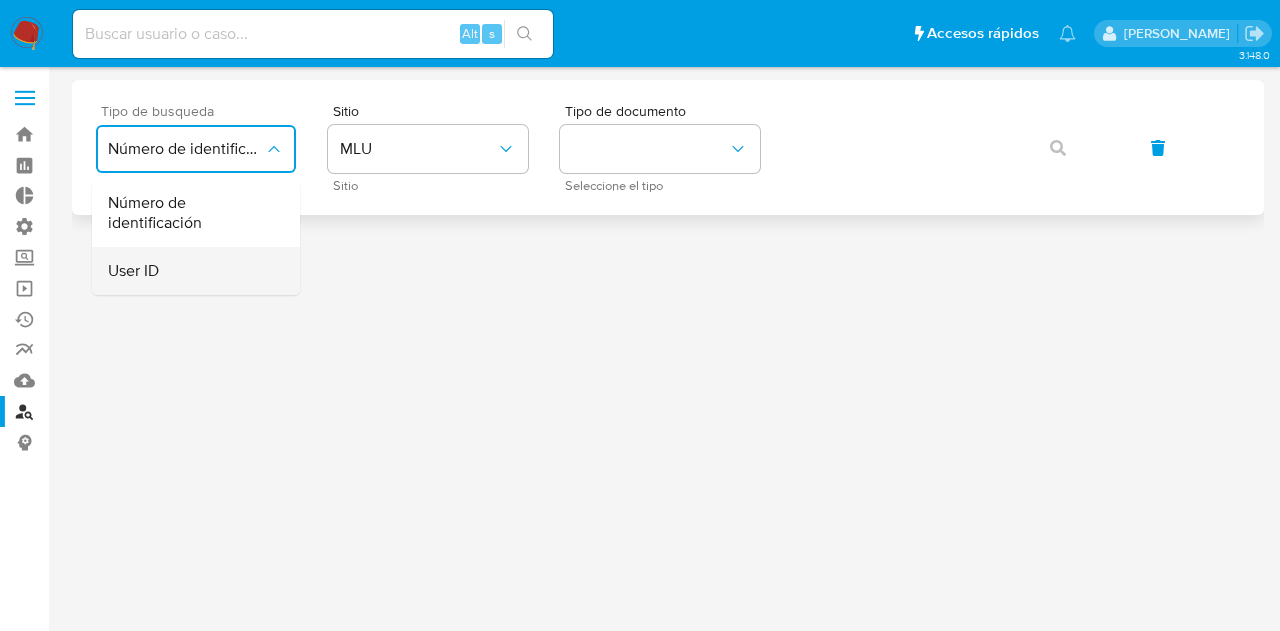 click on "User ID" at bounding box center [190, 271] 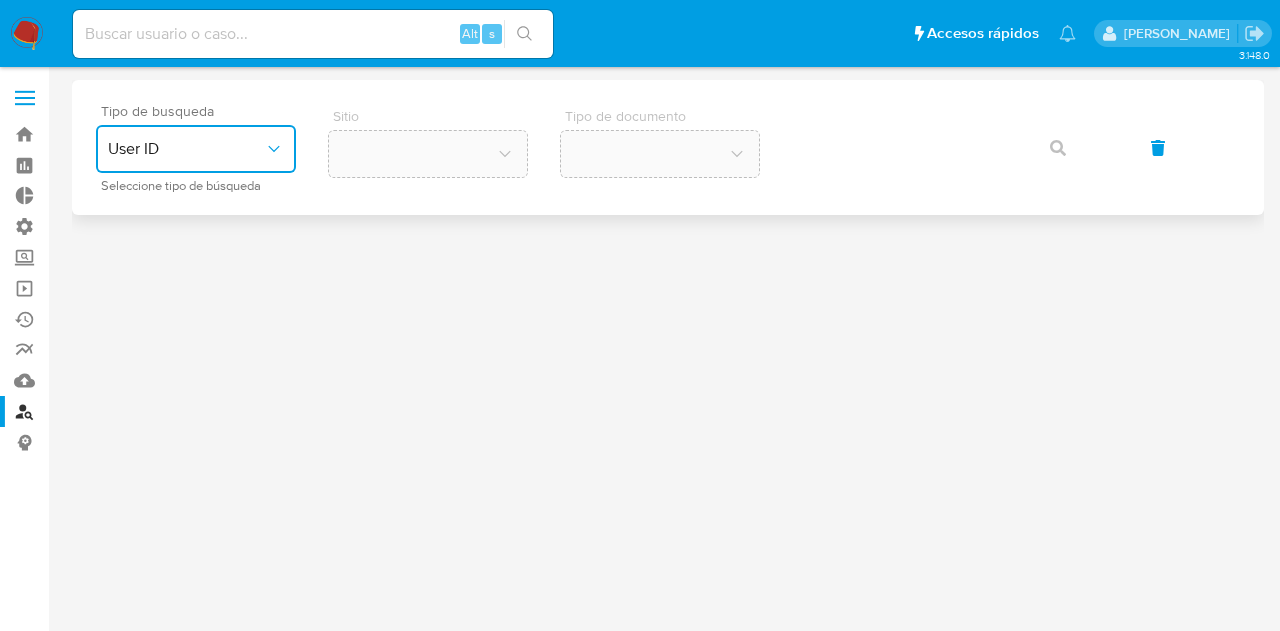 click on "User ID" at bounding box center (196, 149) 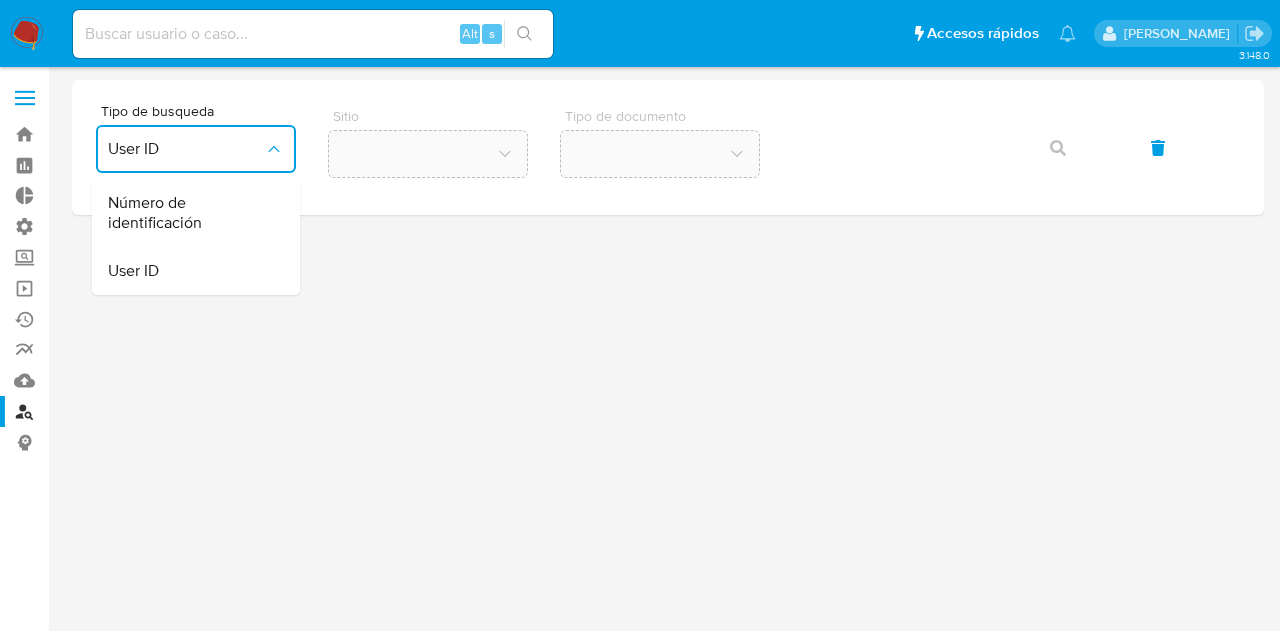 click on "Número de identificación" at bounding box center [190, 213] 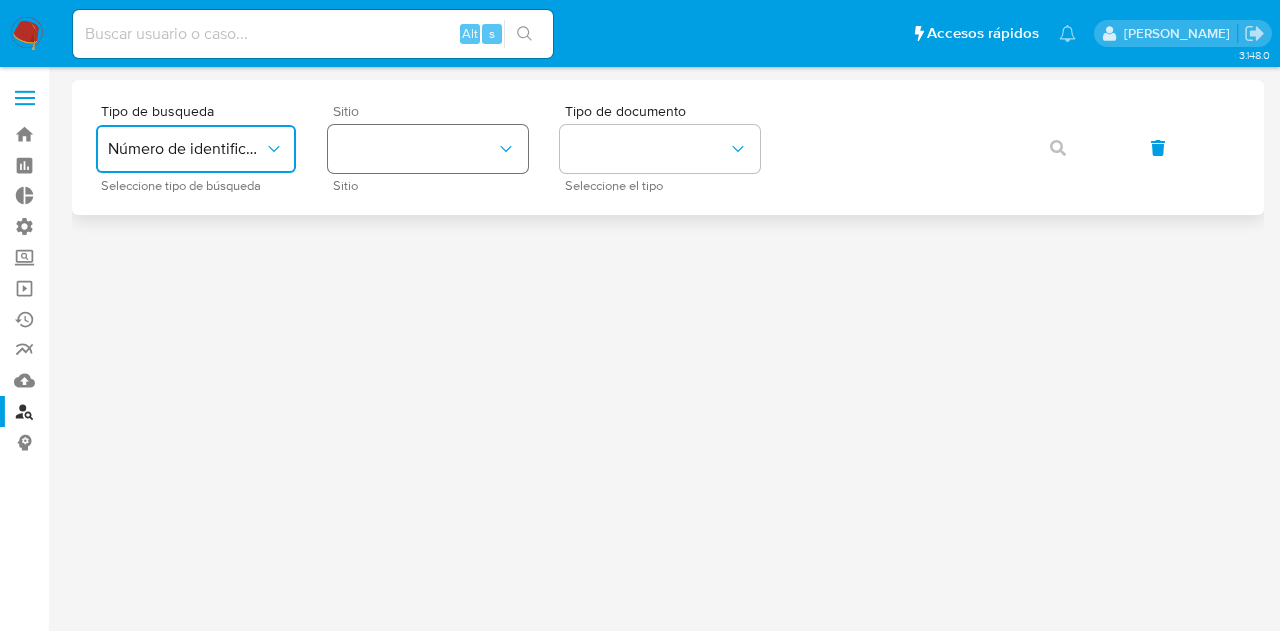 click at bounding box center (428, 149) 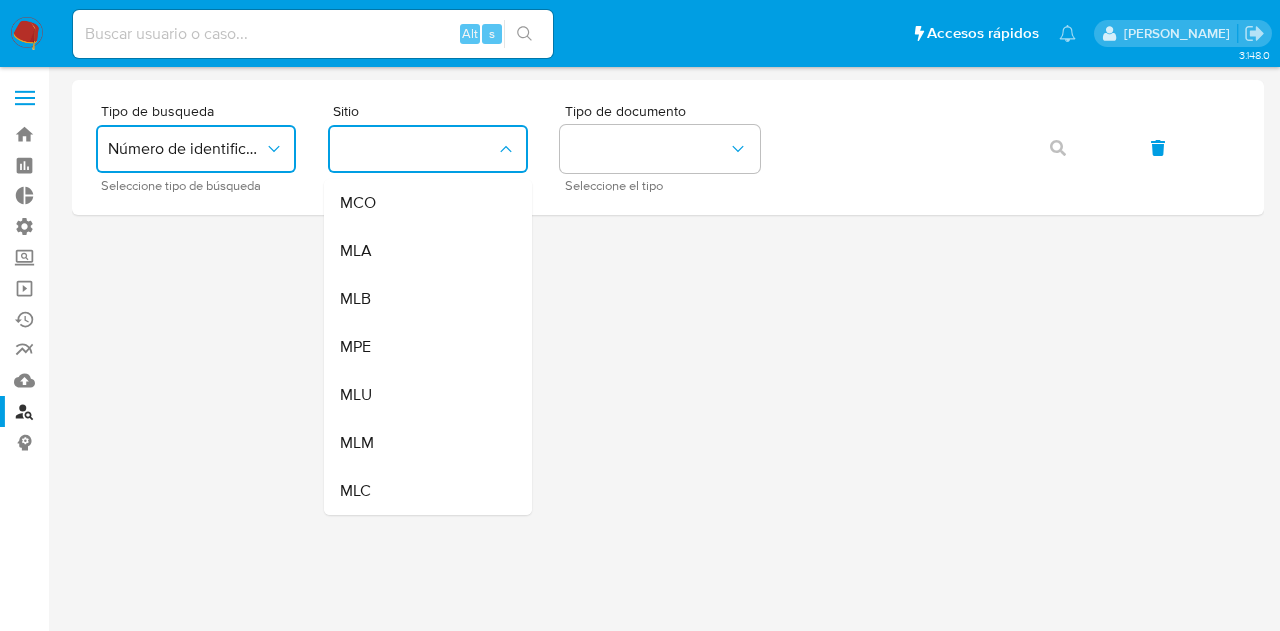 click on "MLA" at bounding box center (422, 251) 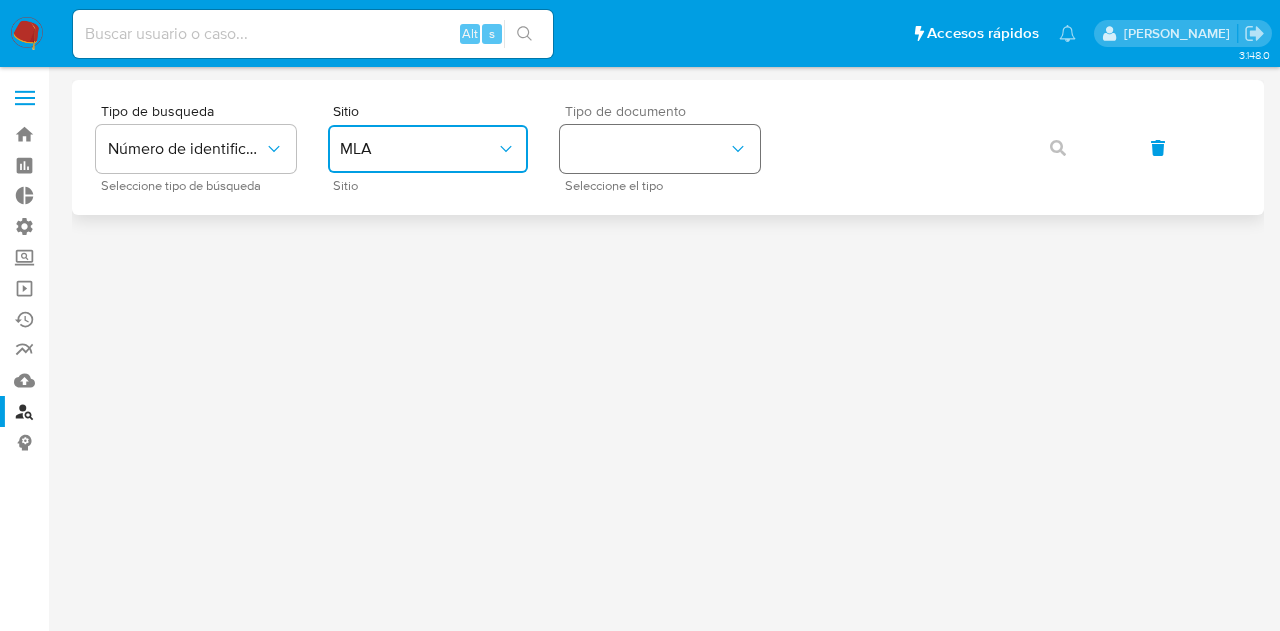 click at bounding box center [660, 149] 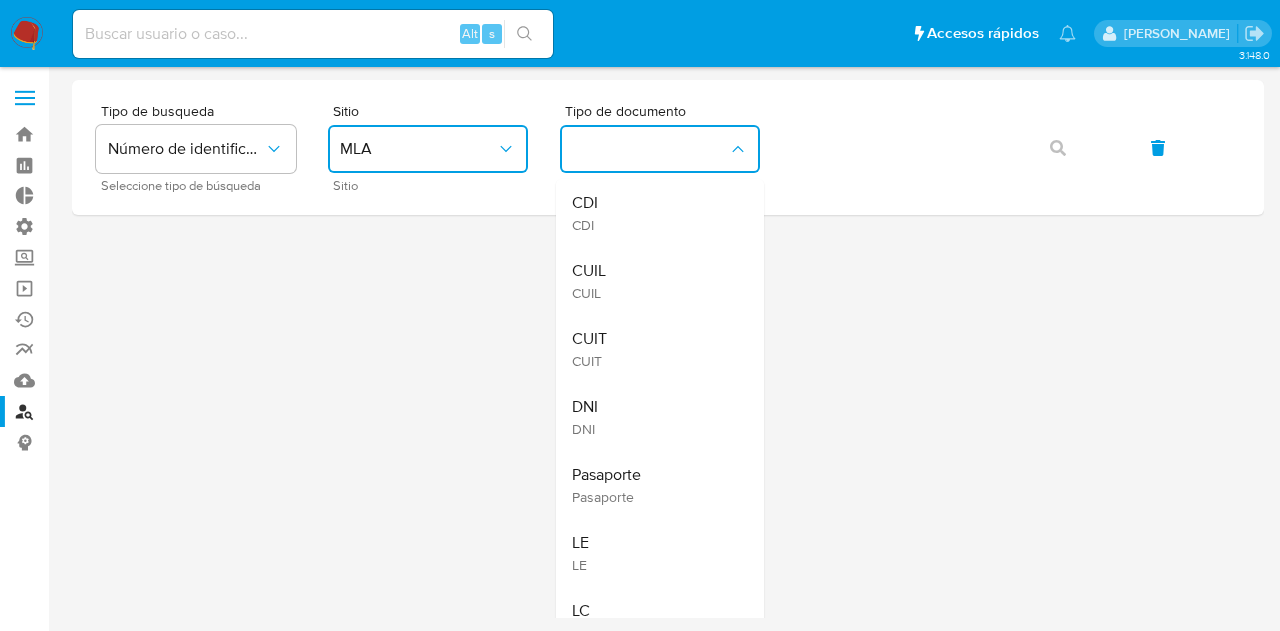 click on "CUIL CUIL" at bounding box center [654, 281] 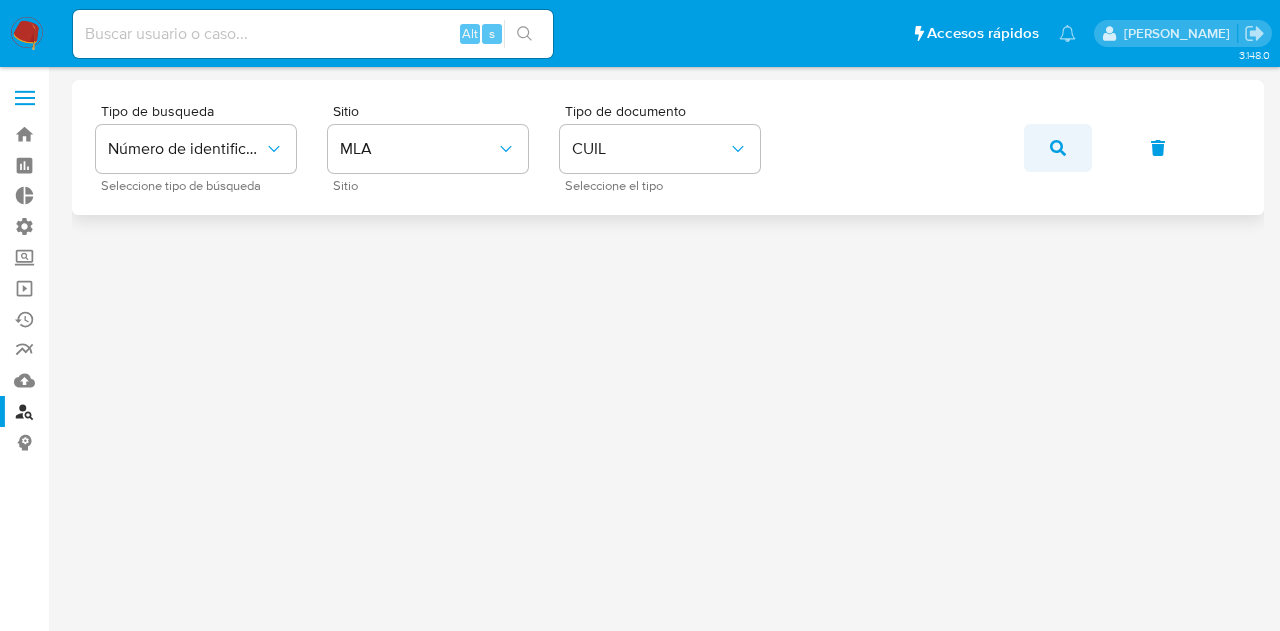click at bounding box center [1058, 148] 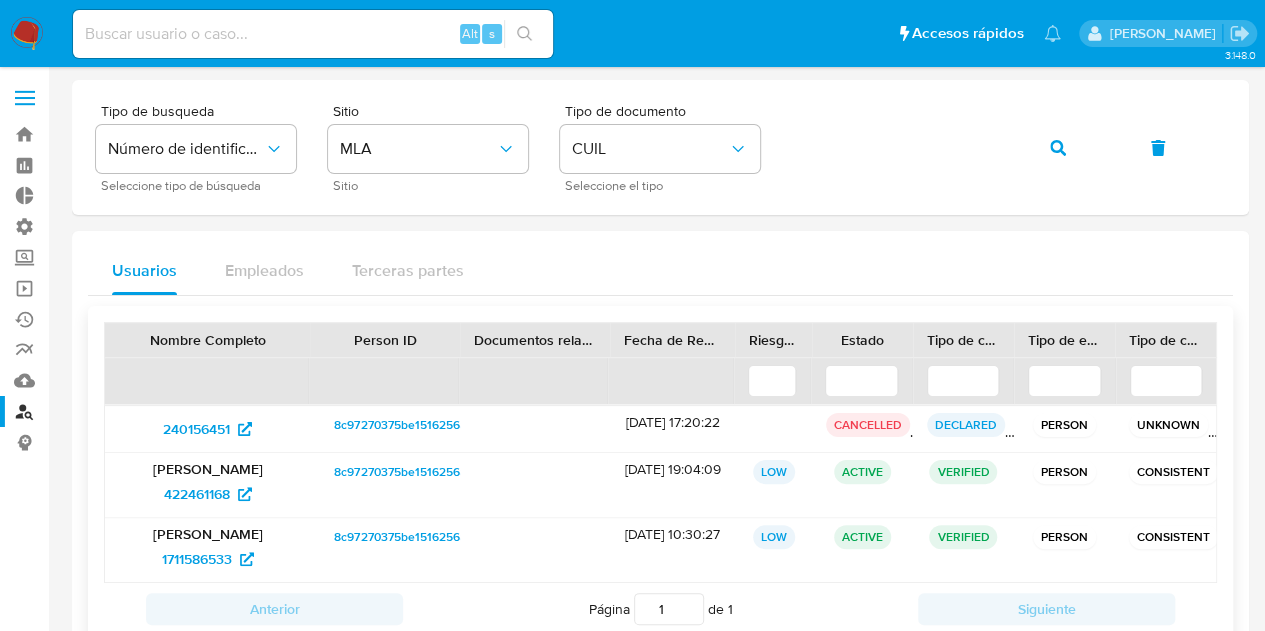 drag, startPoint x: 636, startPoint y: 471, endPoint x: 650, endPoint y: 470, distance: 14.035668 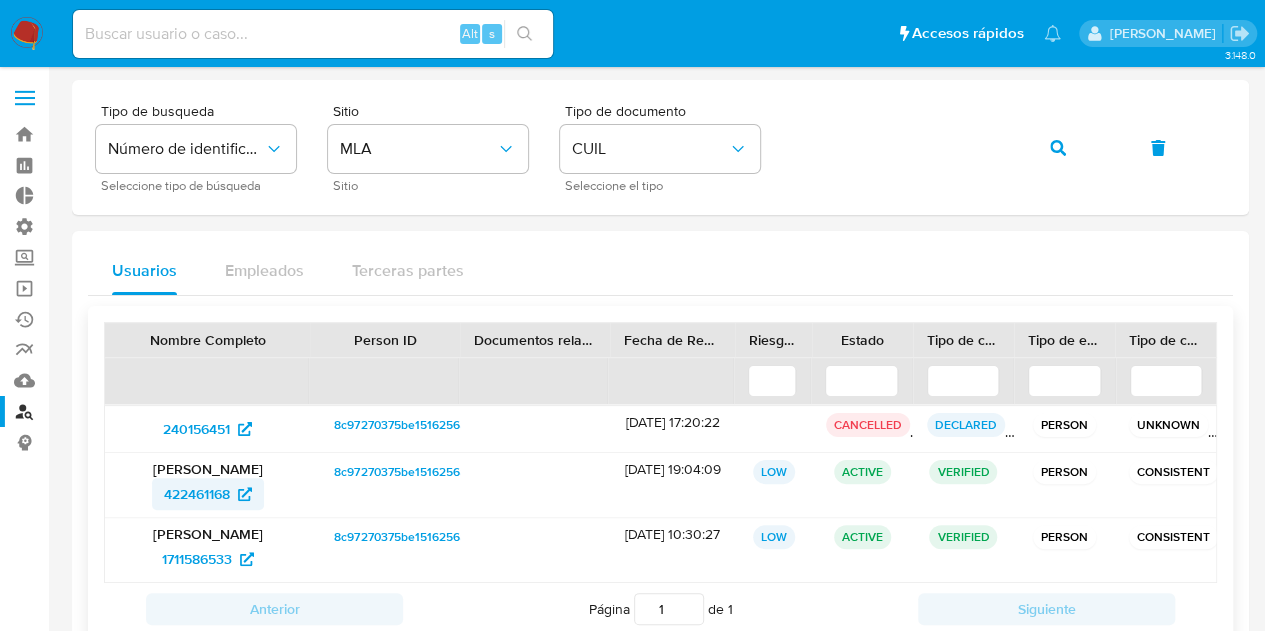 click on "422461168" at bounding box center (197, 494) 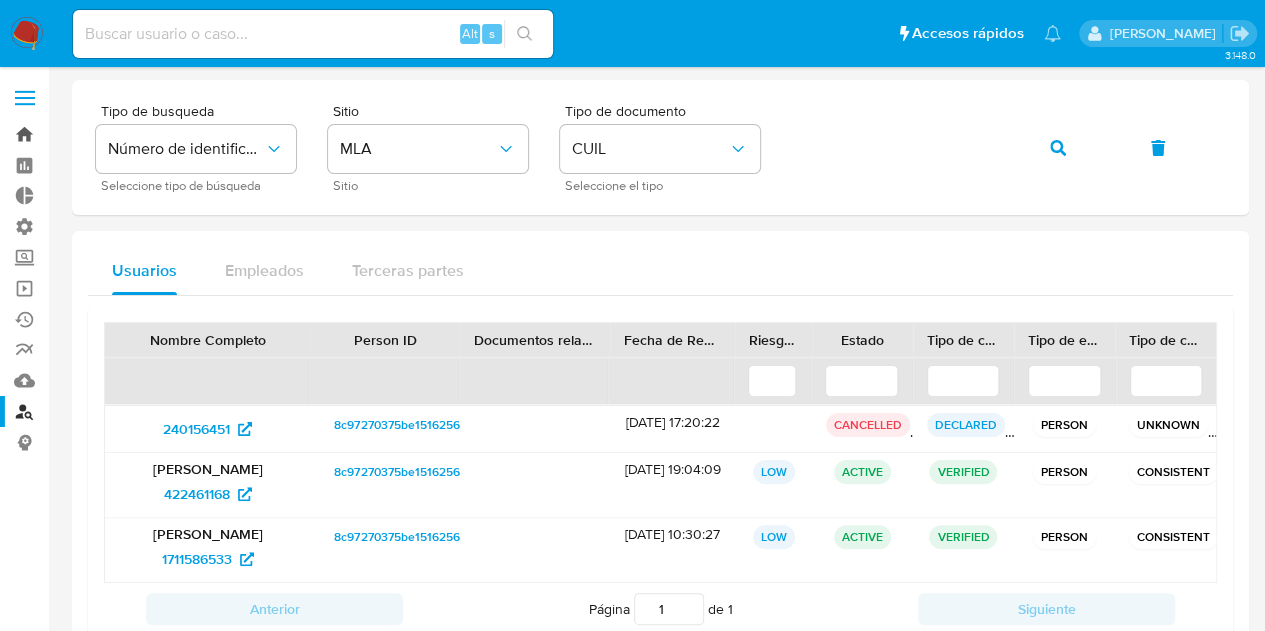 click on "Bandeja" at bounding box center [119, 134] 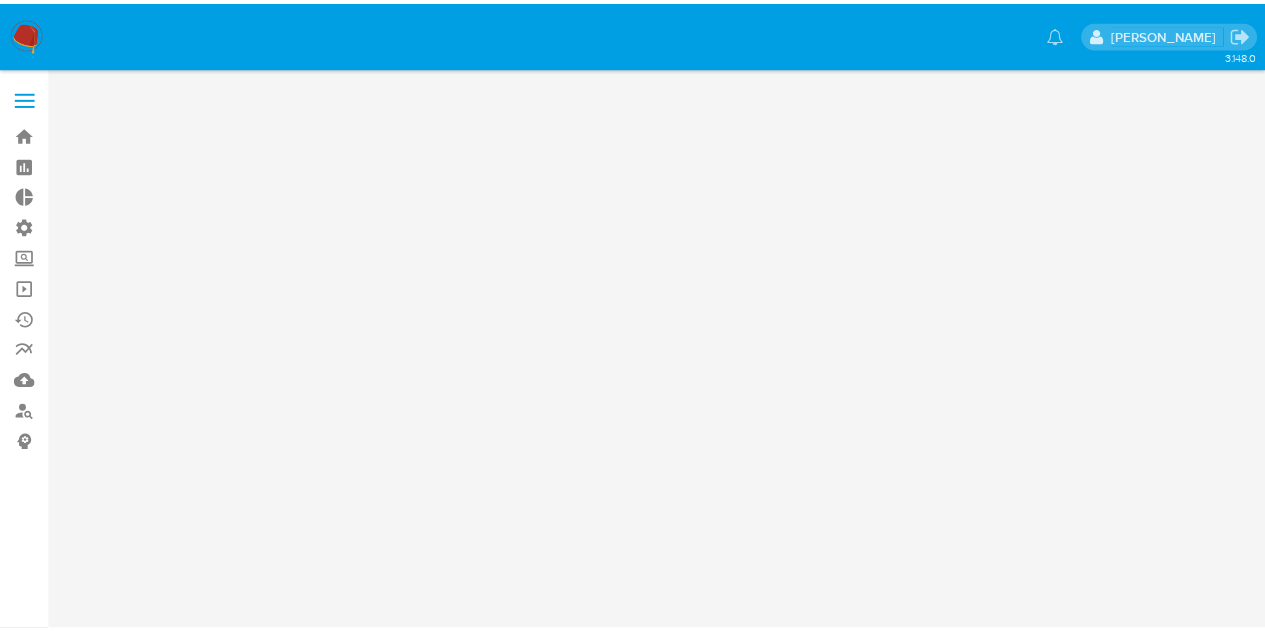 scroll, scrollTop: 0, scrollLeft: 0, axis: both 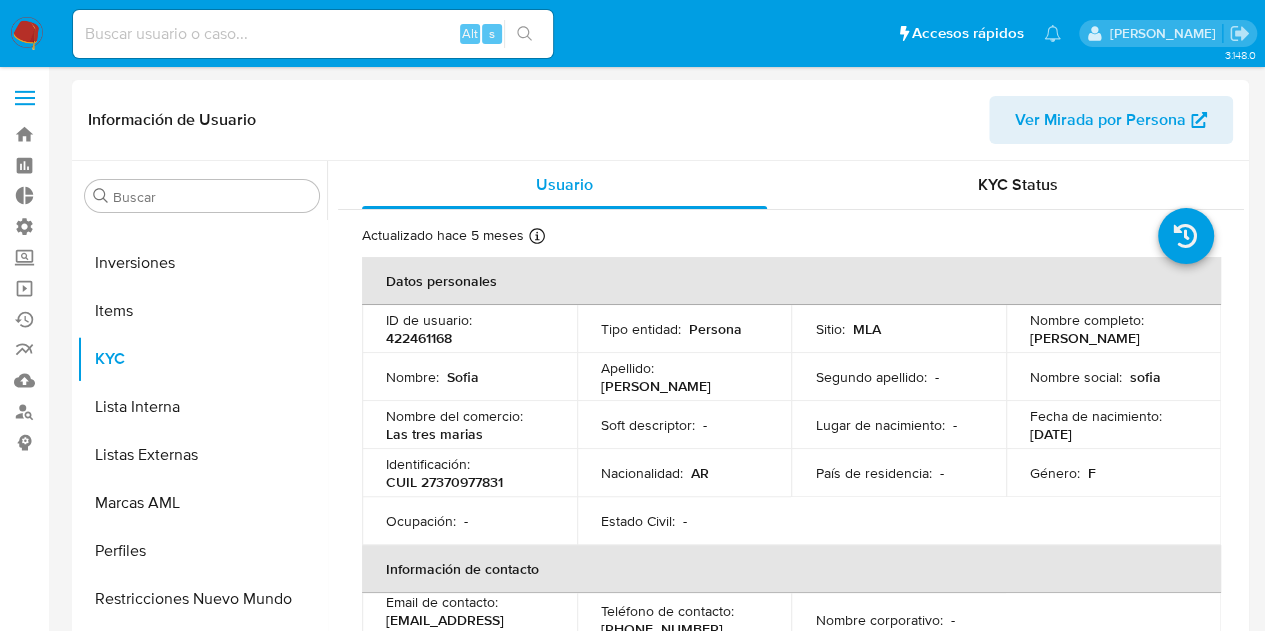 select on "10" 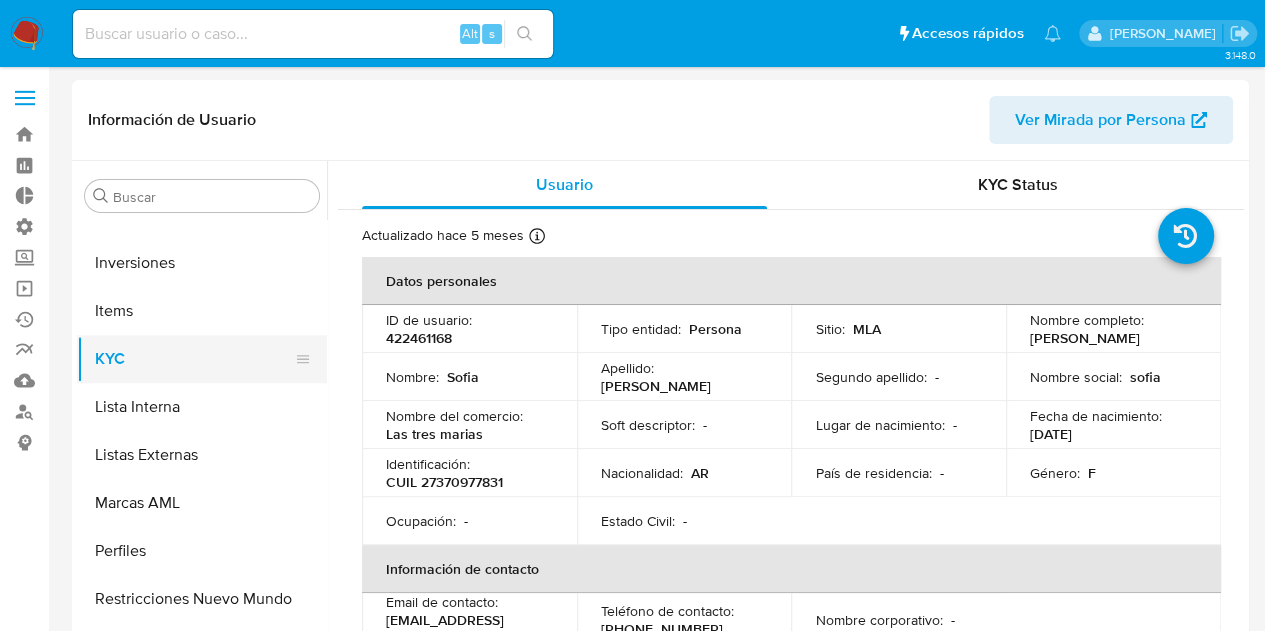 click on "KYC" at bounding box center [194, 359] 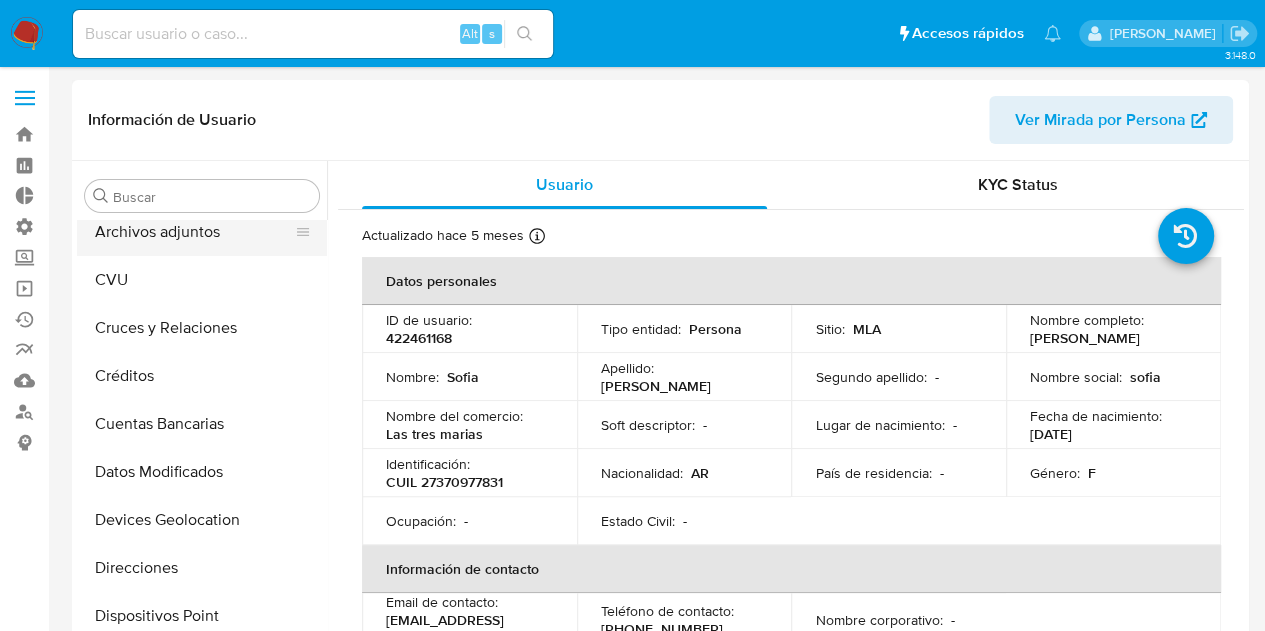 scroll, scrollTop: 57, scrollLeft: 0, axis: vertical 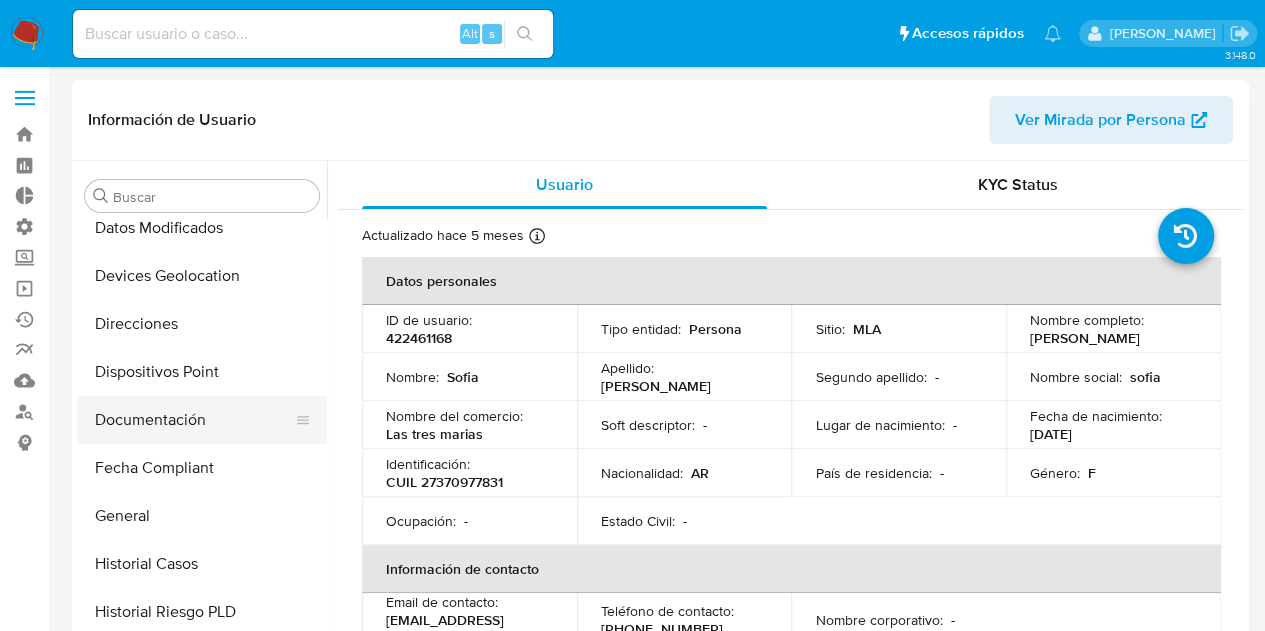 click on "Documentación" at bounding box center [194, 420] 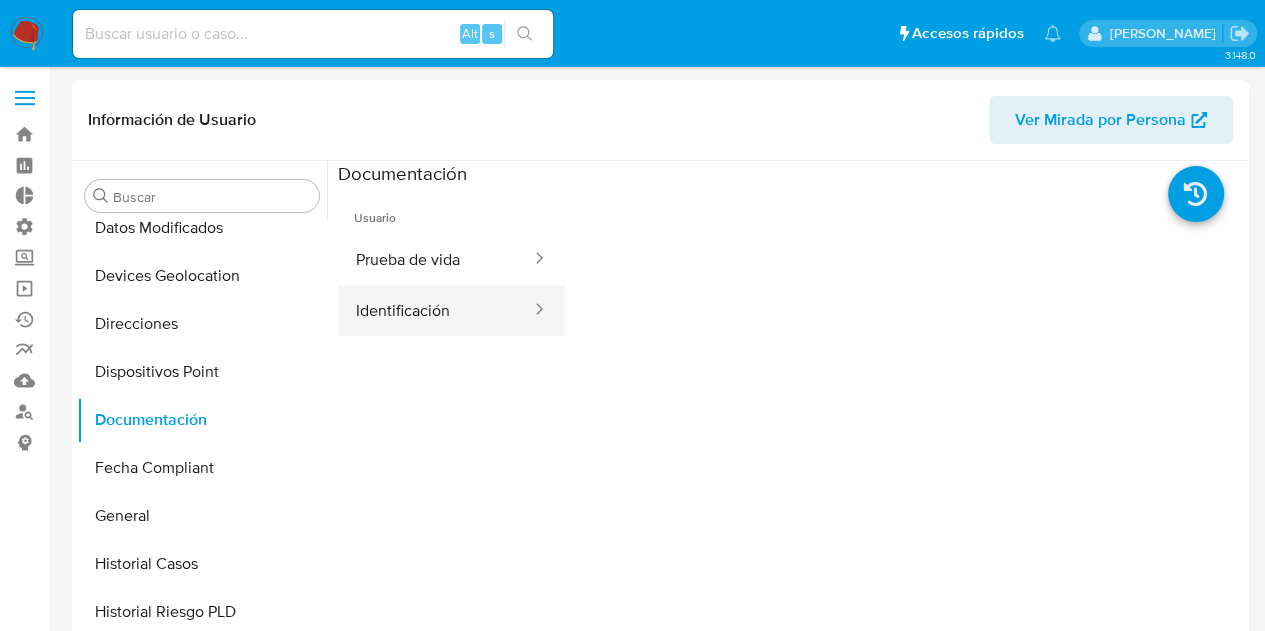 click on "Identificación" at bounding box center [435, 310] 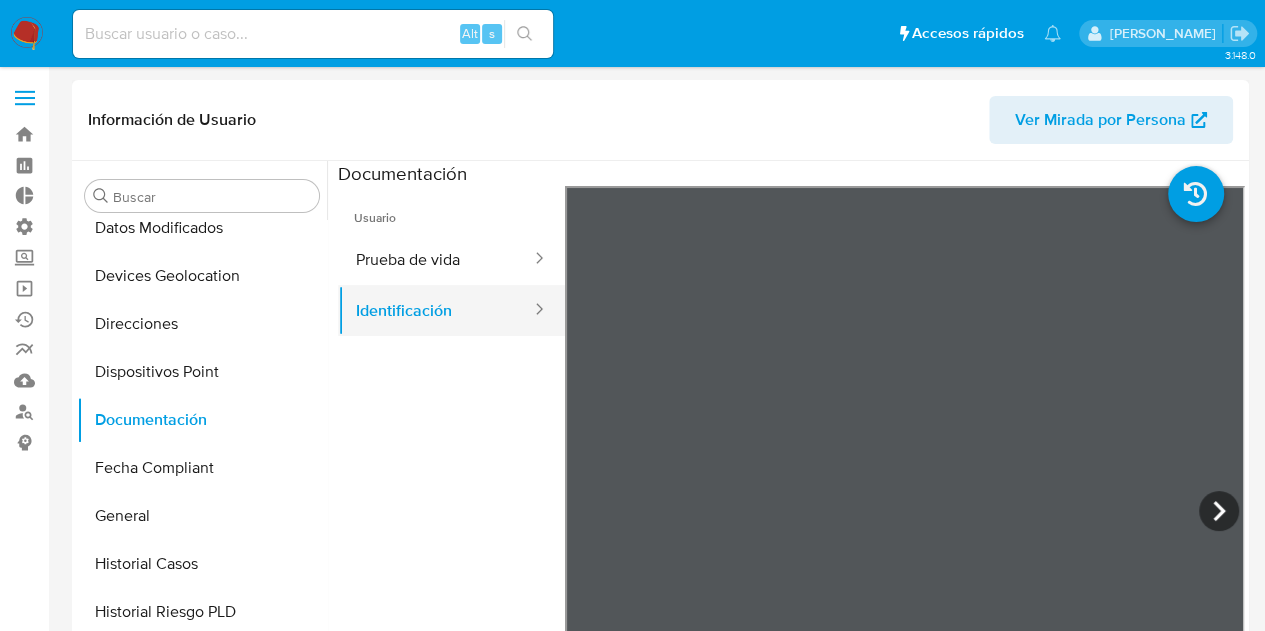 drag, startPoint x: 326, startPoint y: 407, endPoint x: 337, endPoint y: 299, distance: 108.55874 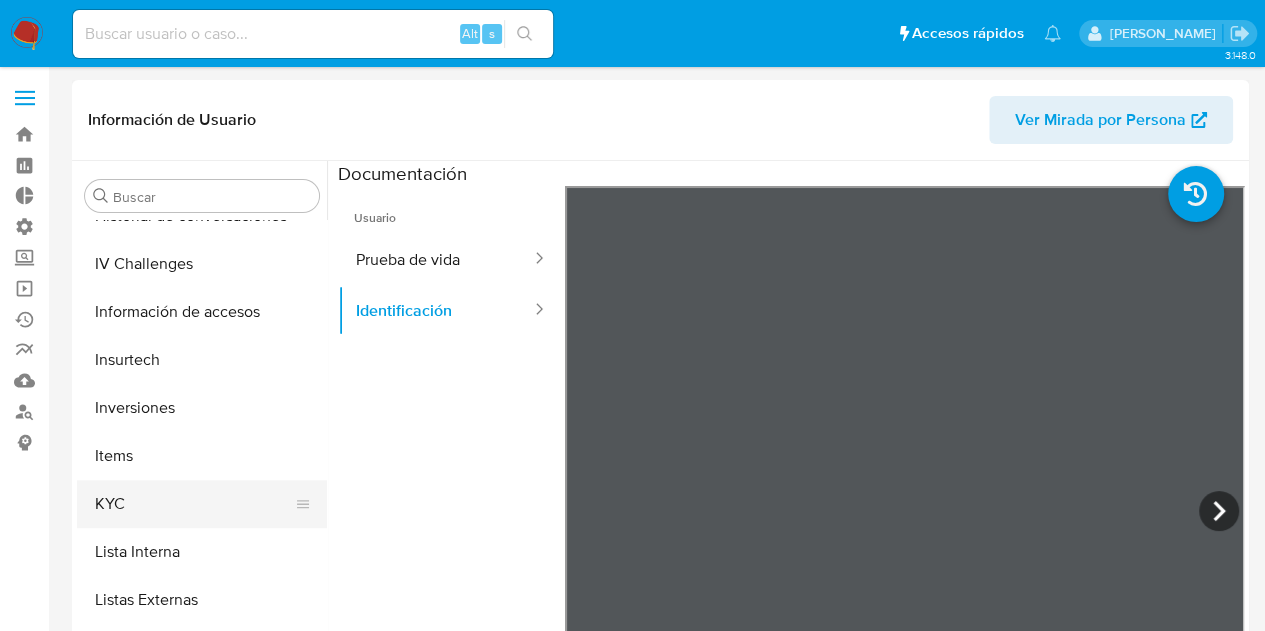 scroll, scrollTop: 806, scrollLeft: 0, axis: vertical 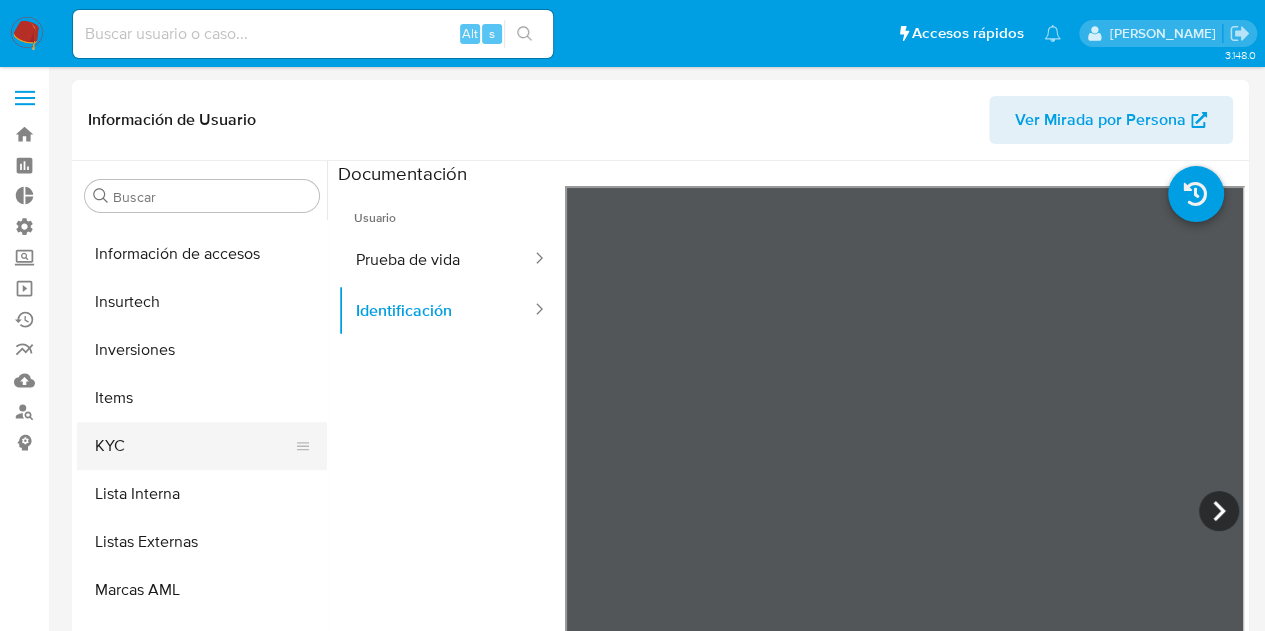 click on "KYC" at bounding box center (194, 446) 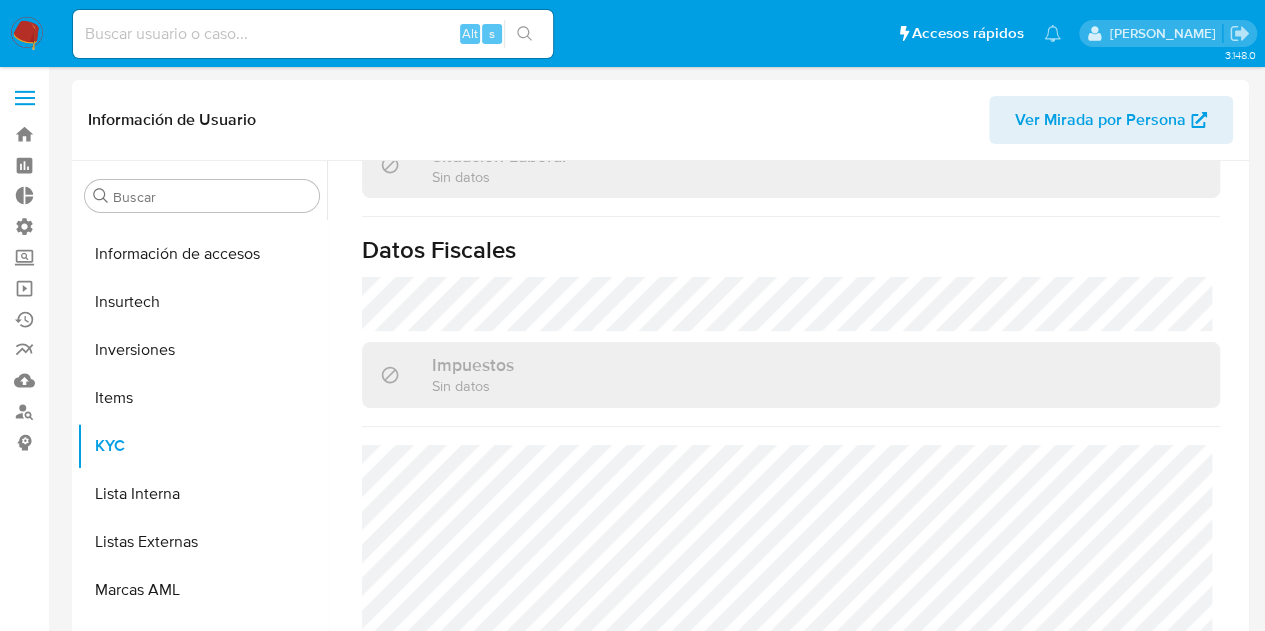 scroll, scrollTop: 1128, scrollLeft: 0, axis: vertical 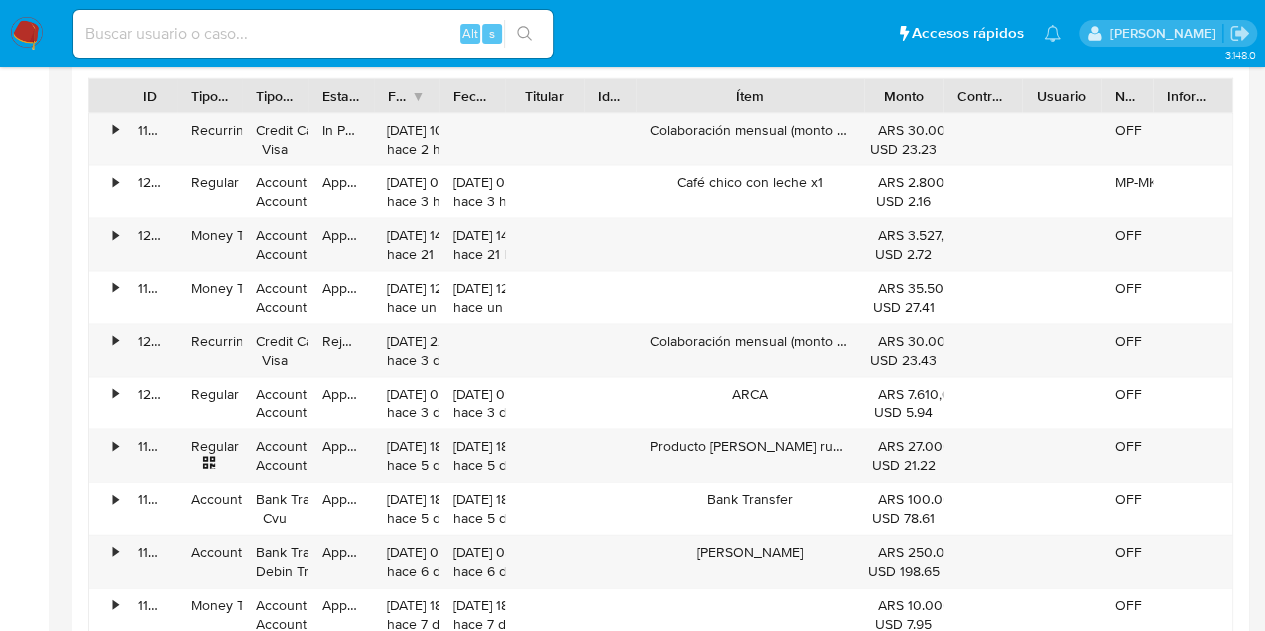 drag, startPoint x: 812, startPoint y: 90, endPoint x: 934, endPoint y: 99, distance: 122.33152 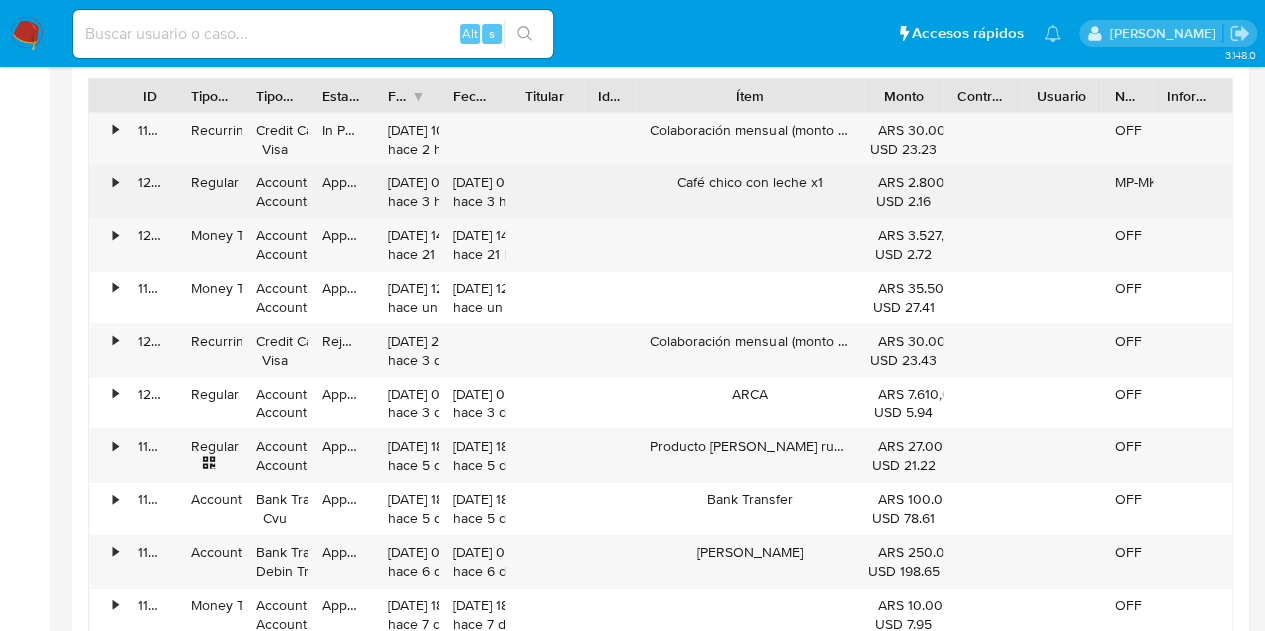 drag, startPoint x: 700, startPoint y: 186, endPoint x: 814, endPoint y: 181, distance: 114.1096 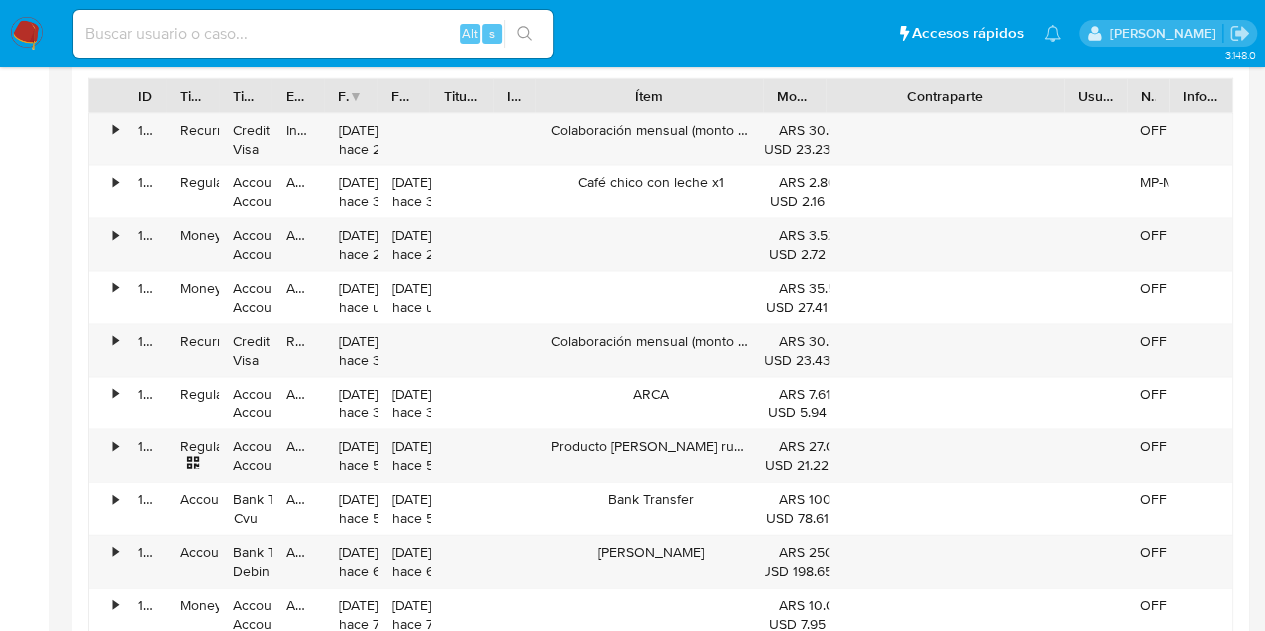 drag, startPoint x: 1012, startPoint y: 95, endPoint x: 1177, endPoint y: 86, distance: 165.24527 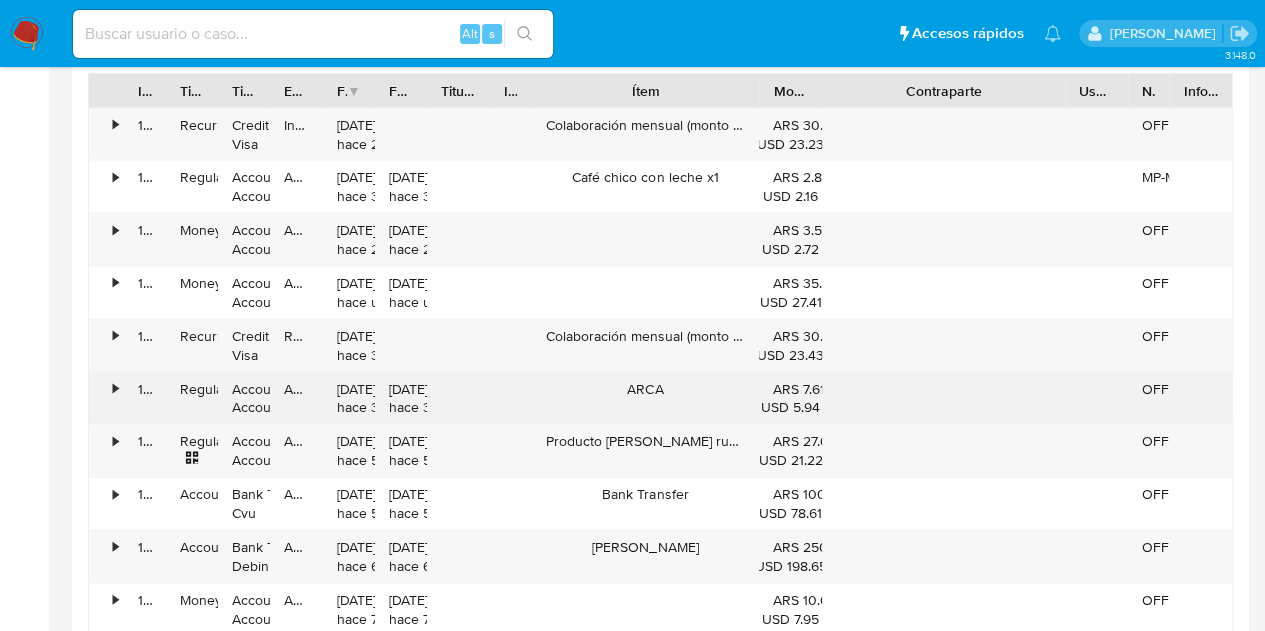 scroll, scrollTop: 1920, scrollLeft: 0, axis: vertical 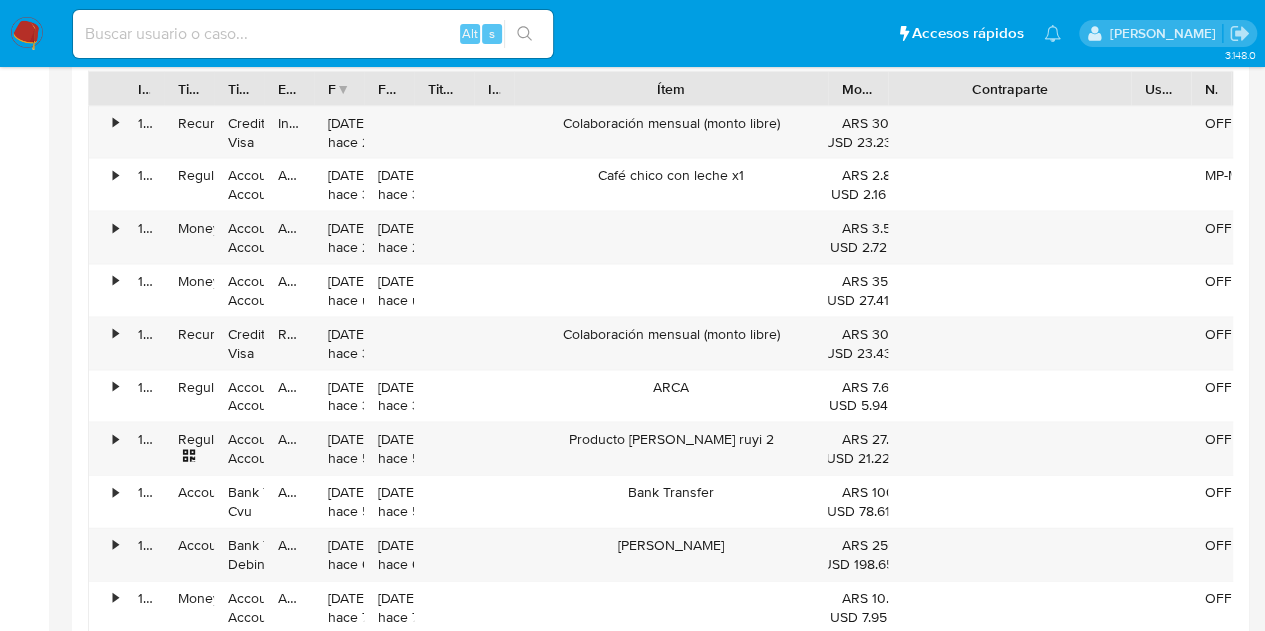 drag, startPoint x: 756, startPoint y: 85, endPoint x: 842, endPoint y: 75, distance: 86.579445 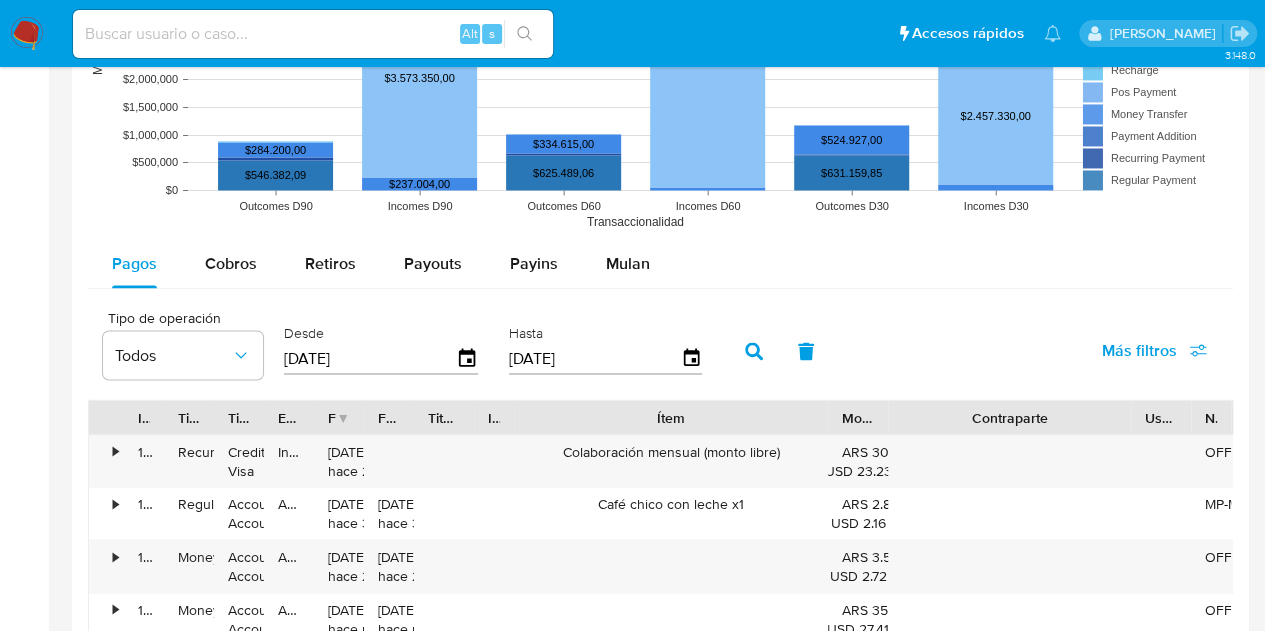 scroll, scrollTop: 1592, scrollLeft: 0, axis: vertical 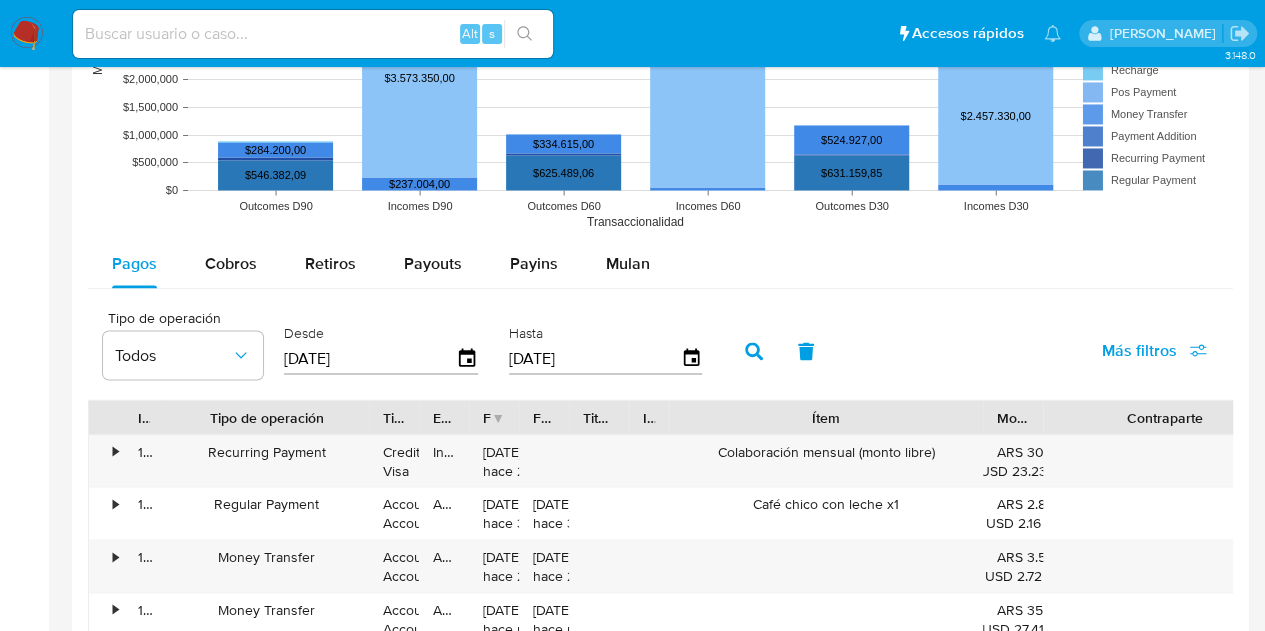 drag, startPoint x: 205, startPoint y: 416, endPoint x: 364, endPoint y: 403, distance: 159.53056 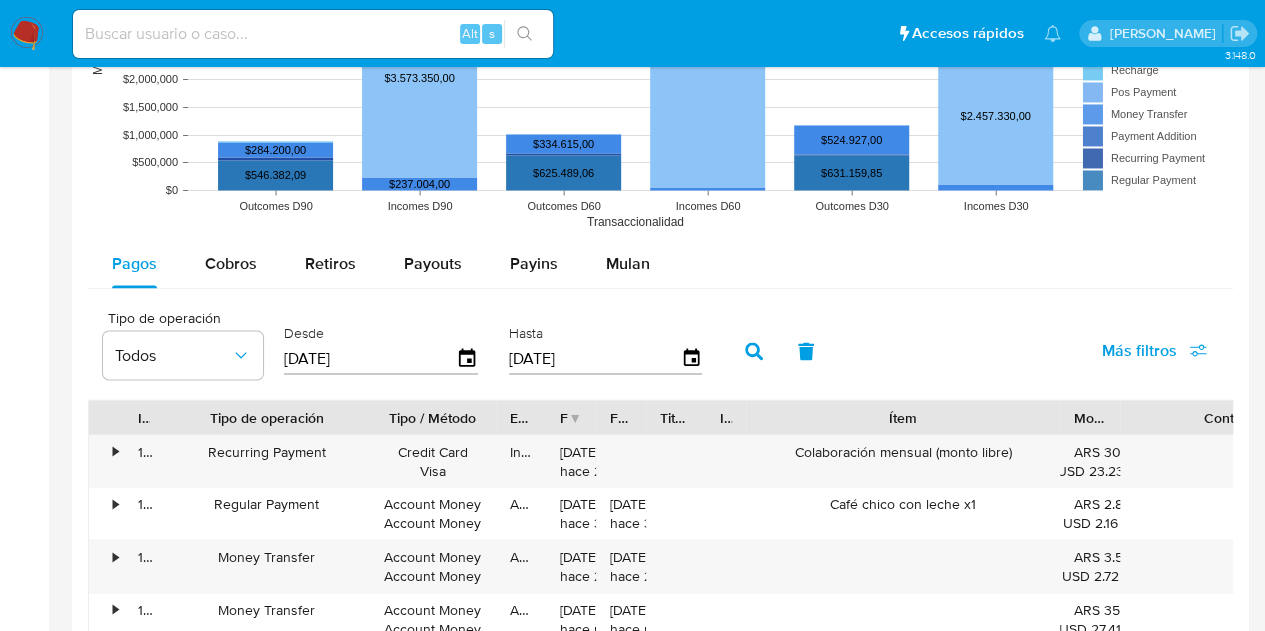 drag, startPoint x: 425, startPoint y: 401, endPoint x: 502, endPoint y: 401, distance: 77 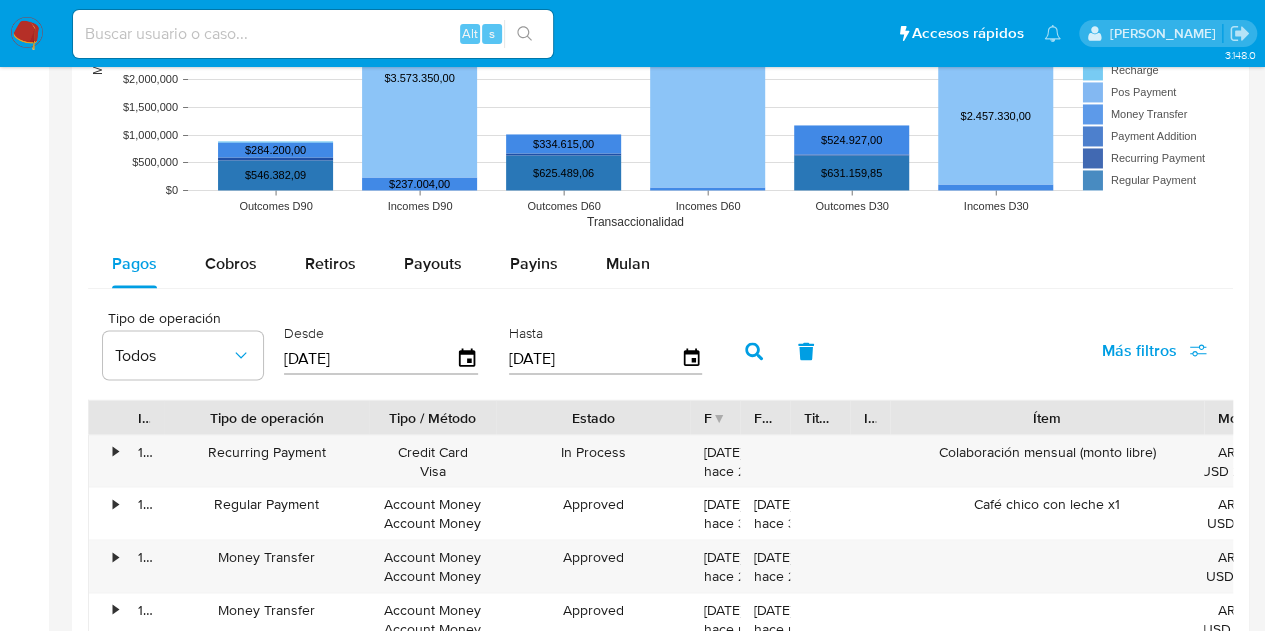 drag, startPoint x: 541, startPoint y: 405, endPoint x: 688, endPoint y: 389, distance: 147.86818 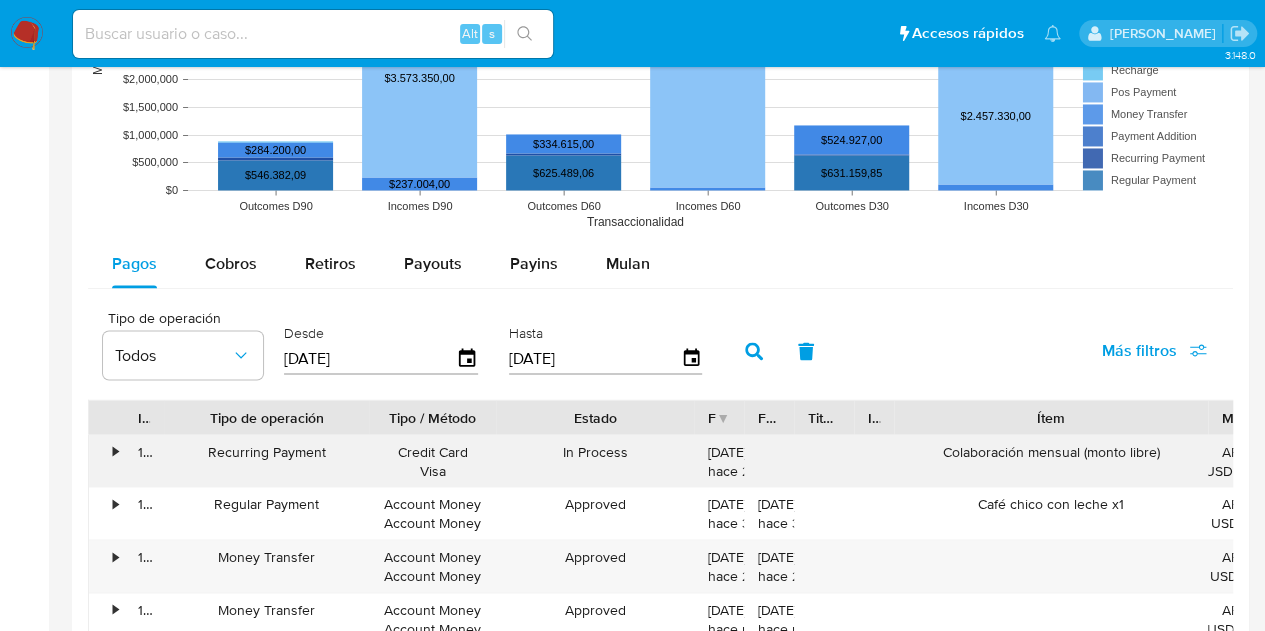 drag, startPoint x: 581, startPoint y: 443, endPoint x: 622, endPoint y: 448, distance: 41.303753 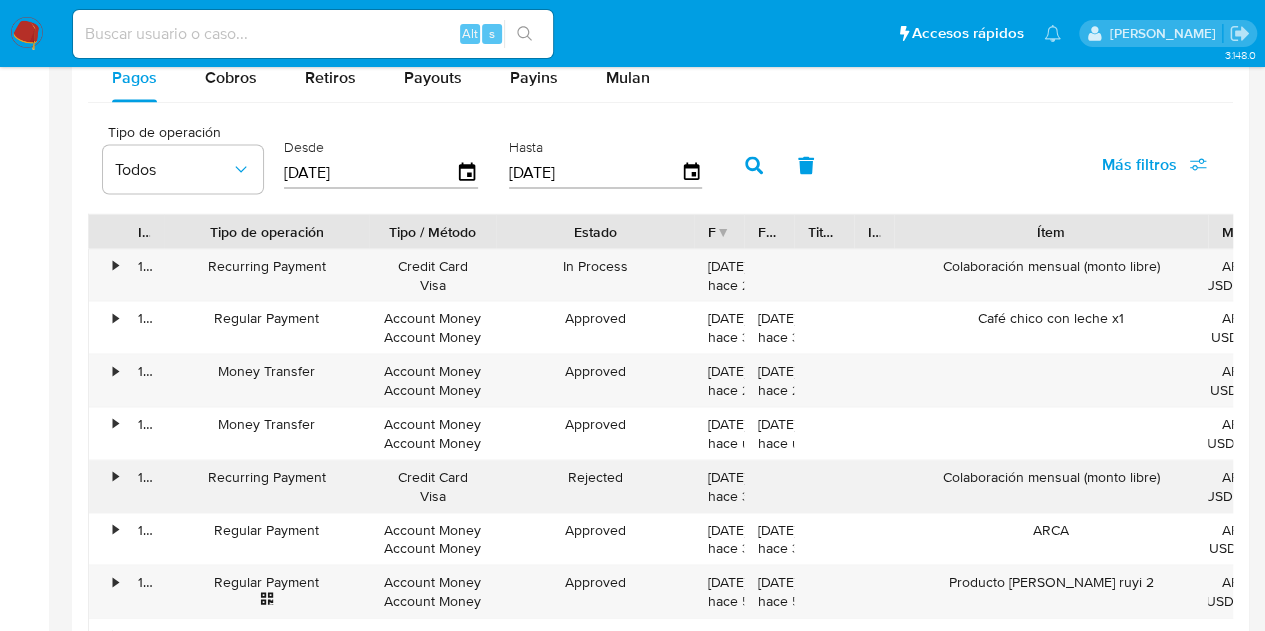scroll, scrollTop: 1779, scrollLeft: 0, axis: vertical 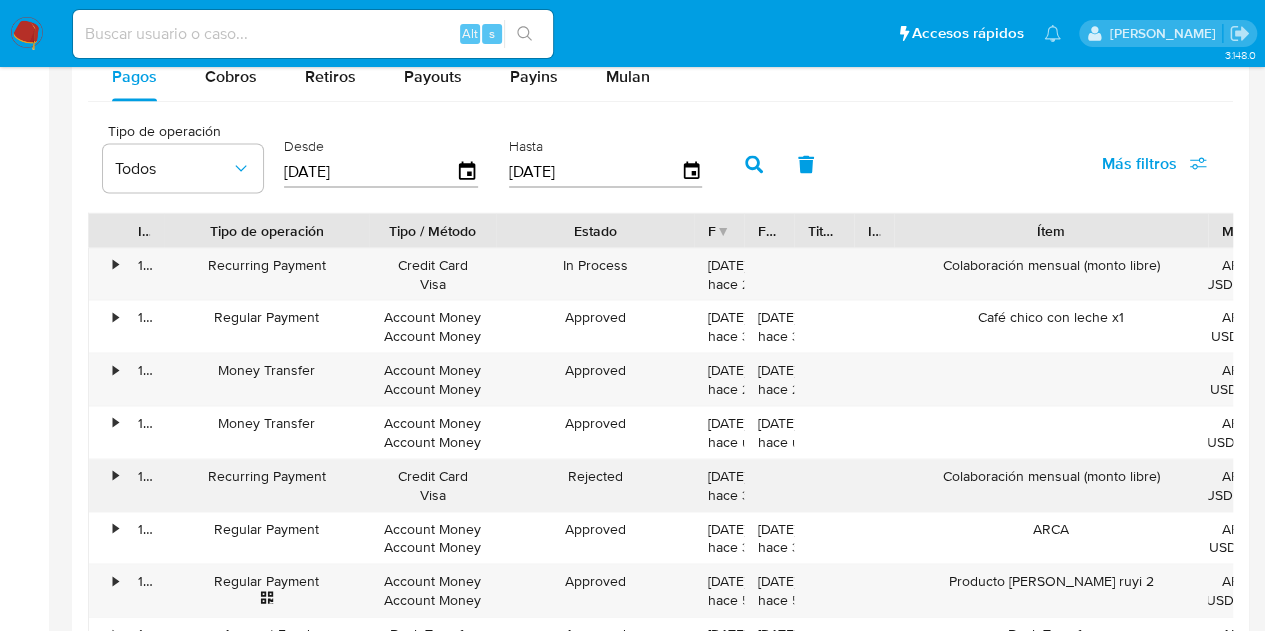 drag, startPoint x: 578, startPoint y: 471, endPoint x: 628, endPoint y: 466, distance: 50.24938 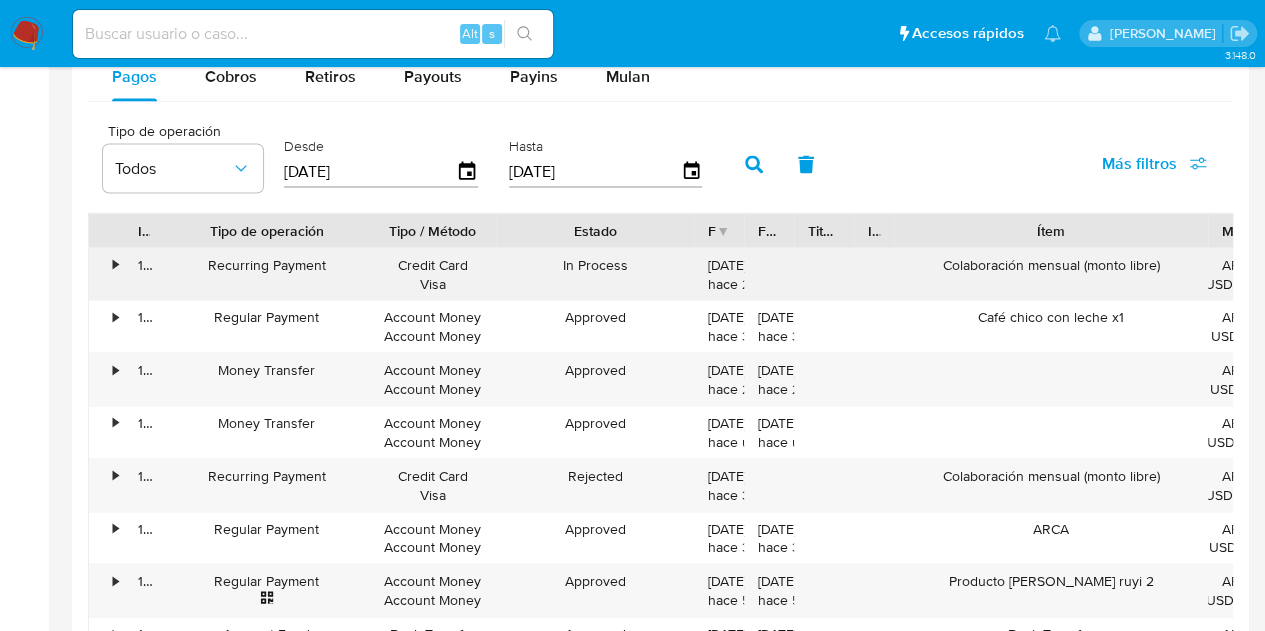drag, startPoint x: 590, startPoint y: 256, endPoint x: 638, endPoint y: 269, distance: 49.729267 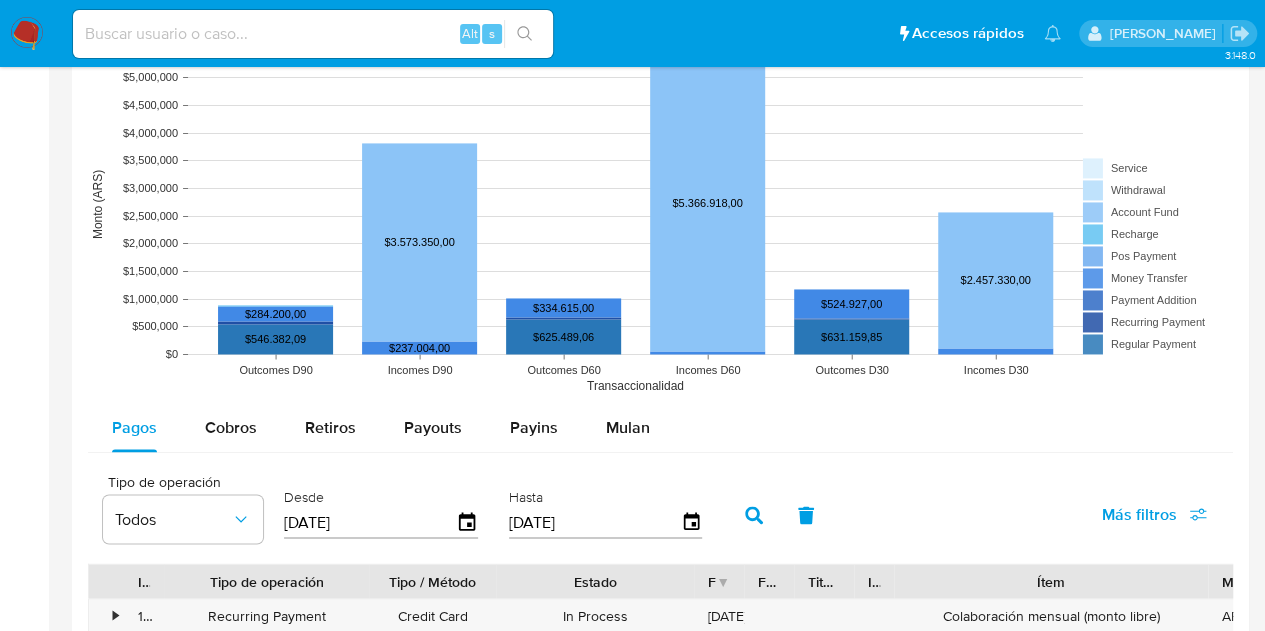 scroll, scrollTop: 1432, scrollLeft: 0, axis: vertical 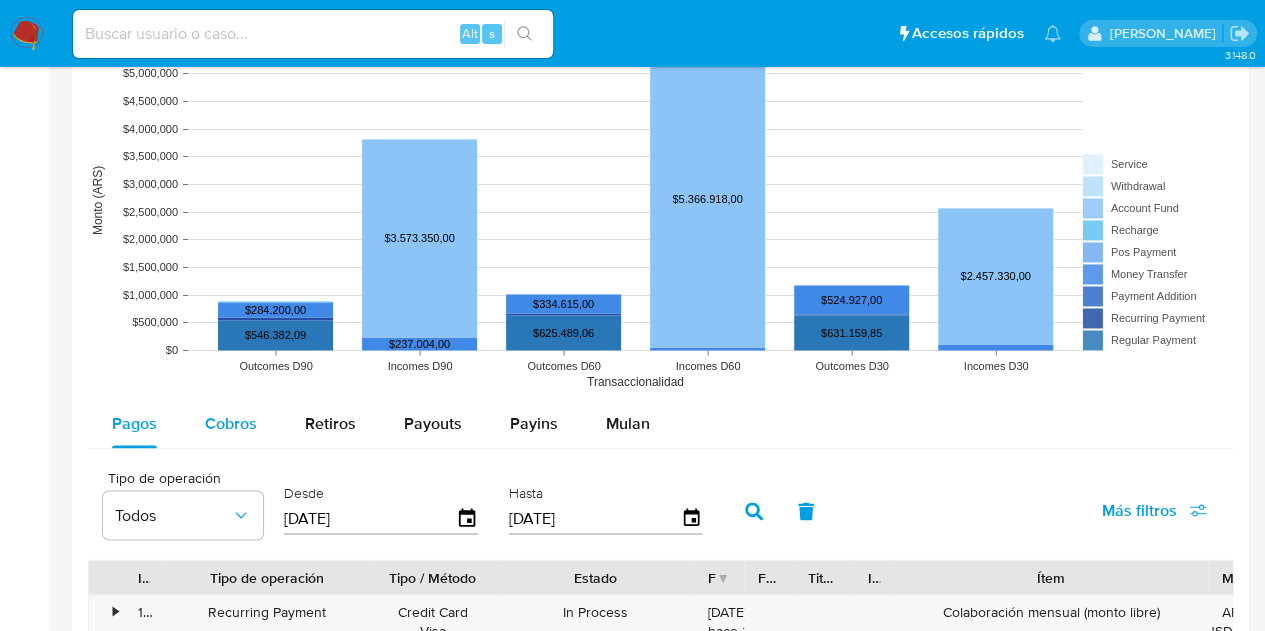 click on "Cobros" at bounding box center [231, 424] 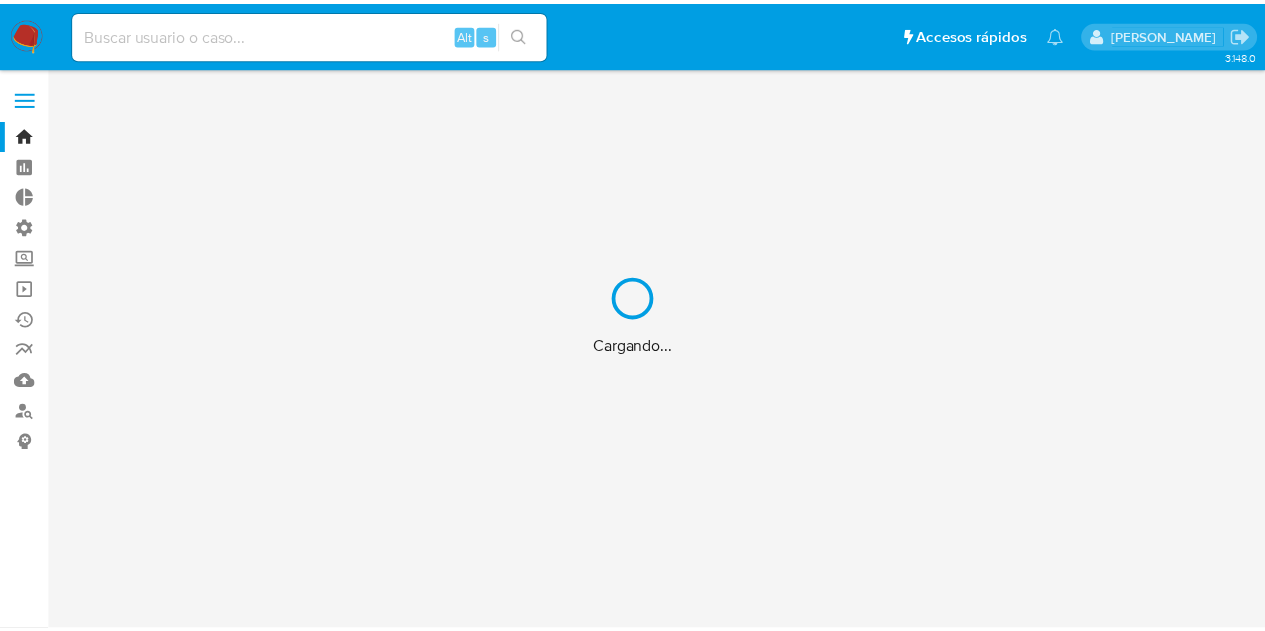 scroll, scrollTop: 0, scrollLeft: 0, axis: both 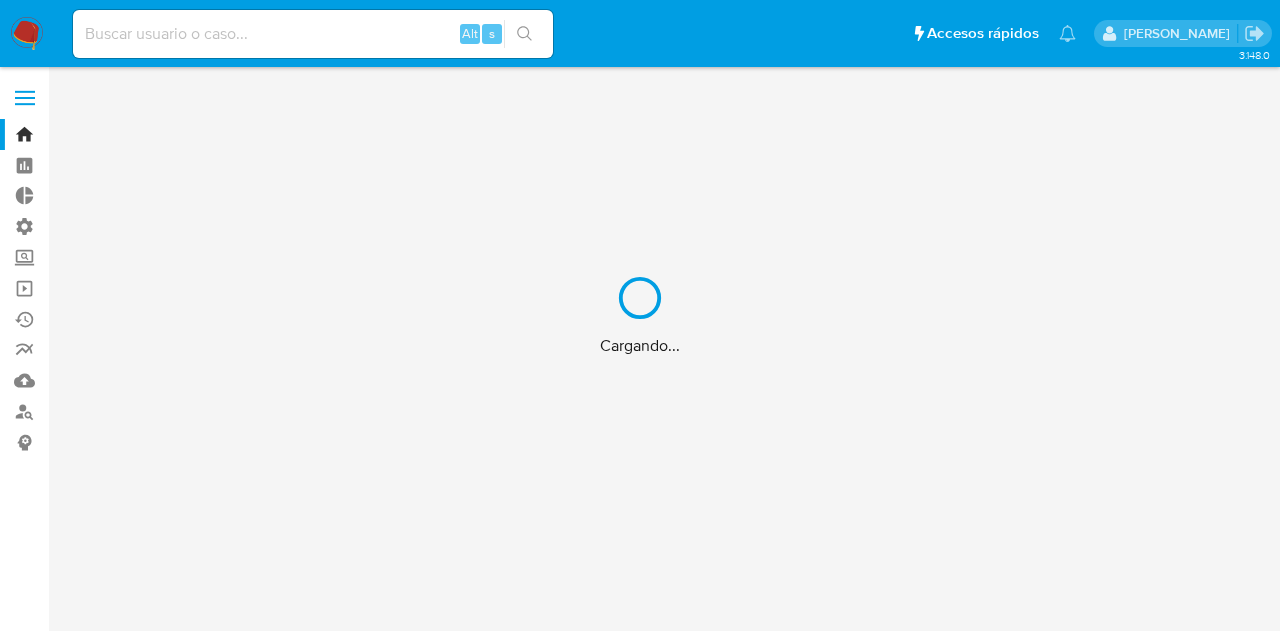 click on "Cargando..." at bounding box center (640, 315) 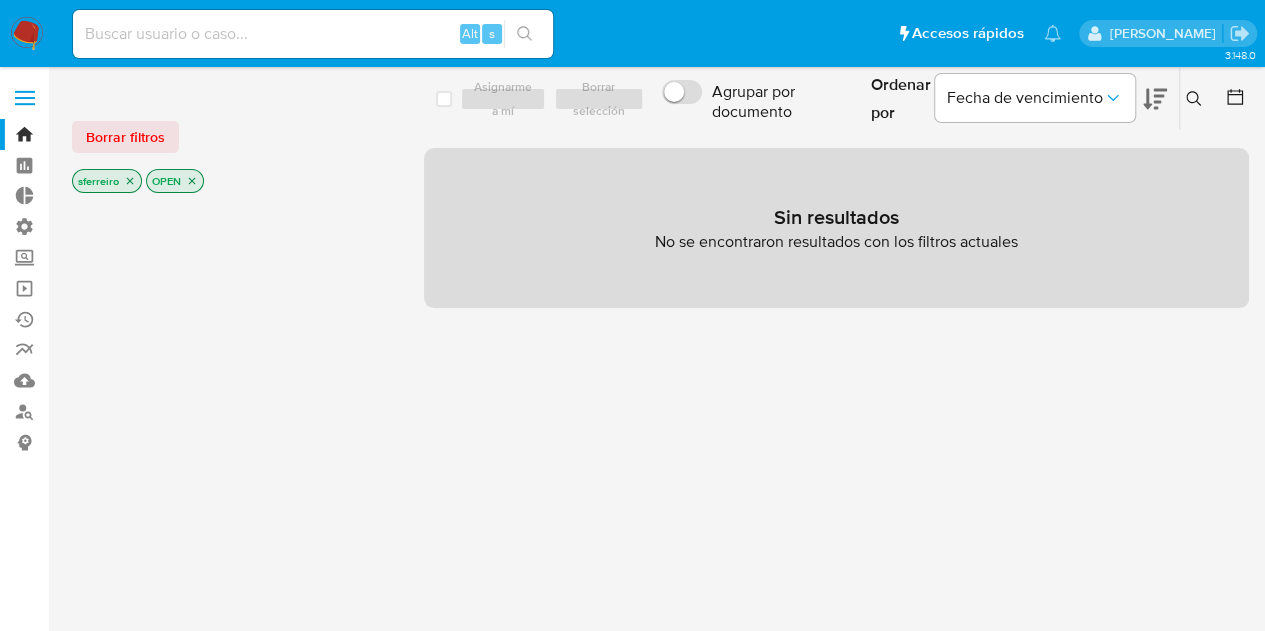 click at bounding box center [25, 98] 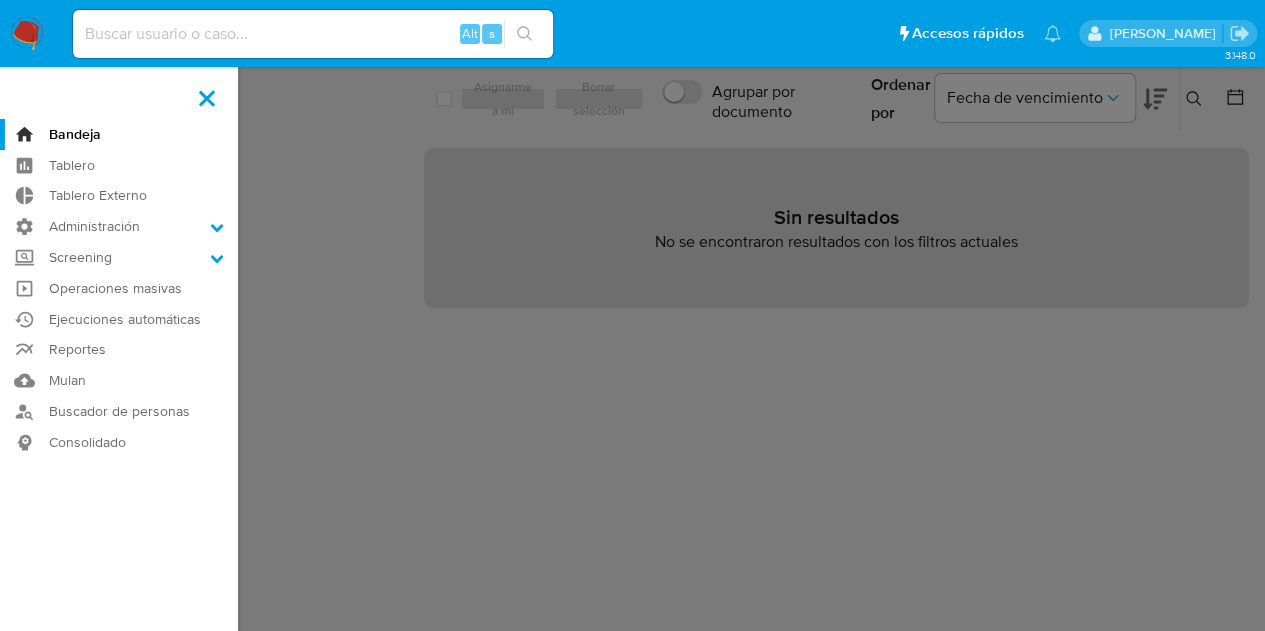 click at bounding box center [207, 98] 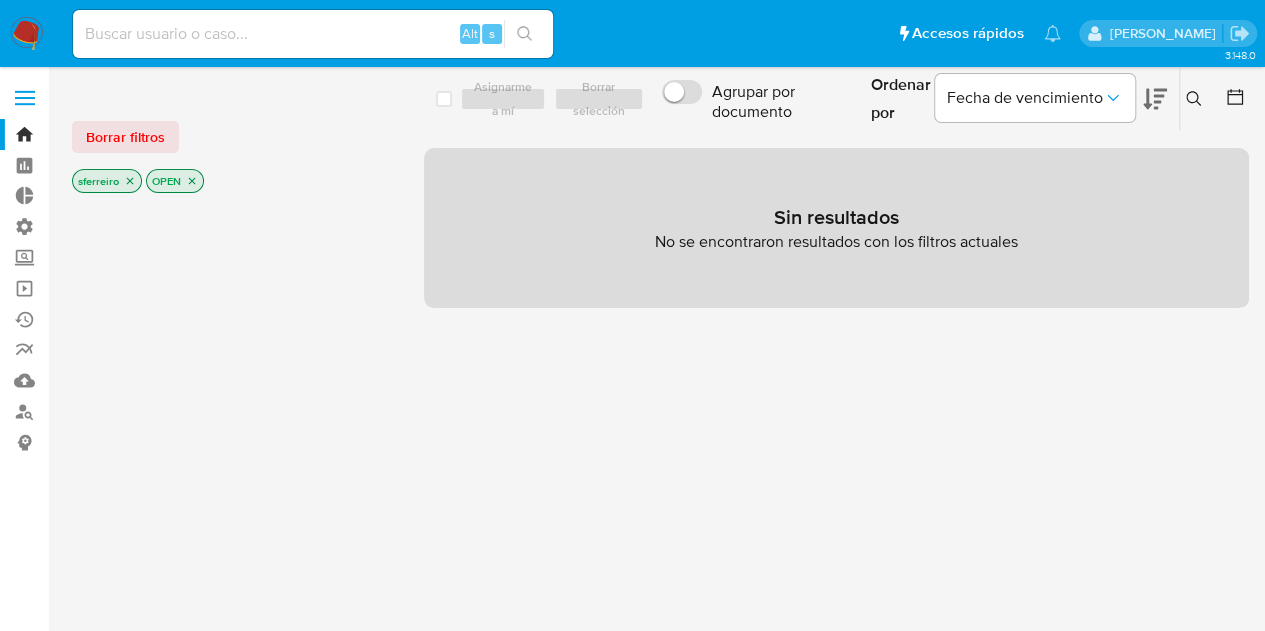 click on "Borrar filtros" at bounding box center [125, 137] 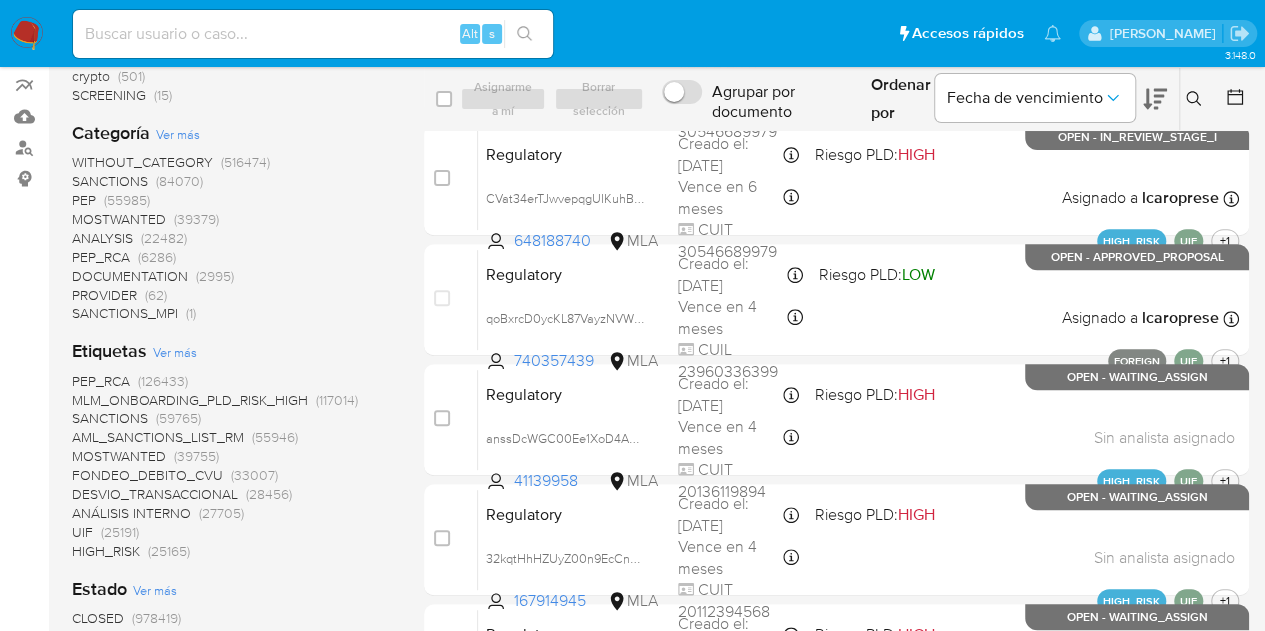 scroll, scrollTop: 260, scrollLeft: 0, axis: vertical 